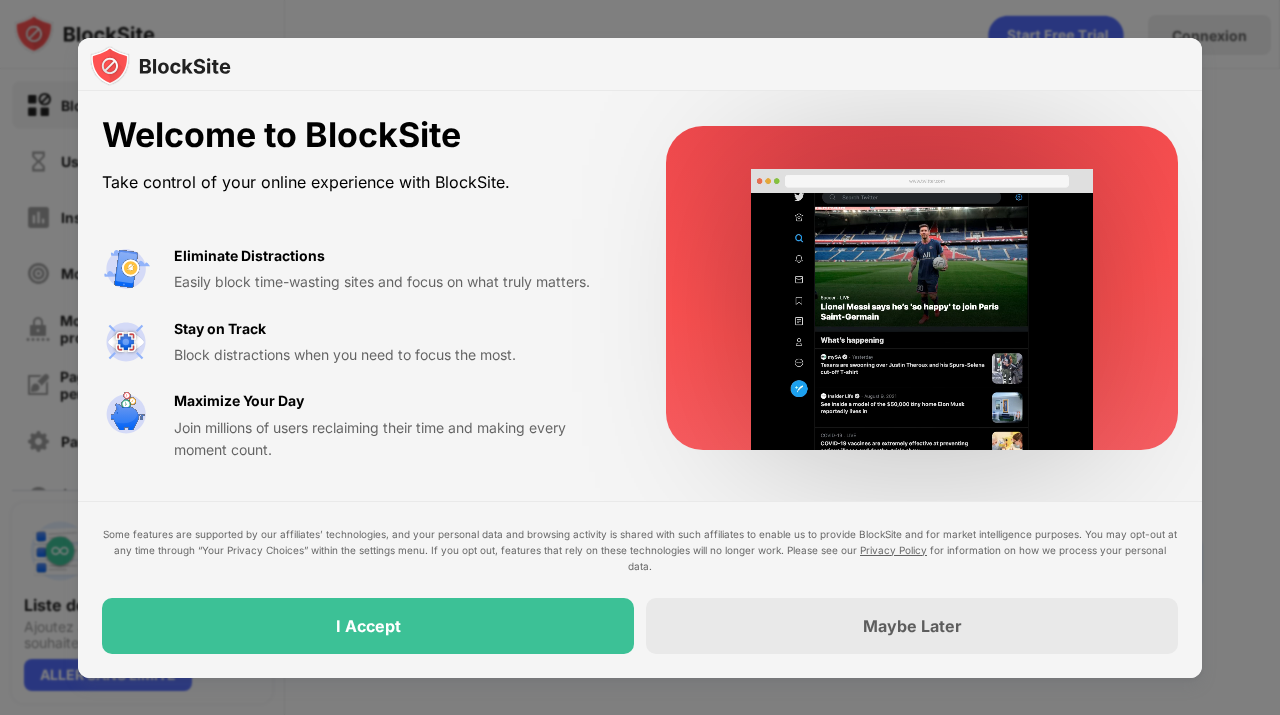 scroll, scrollTop: 0, scrollLeft: 0, axis: both 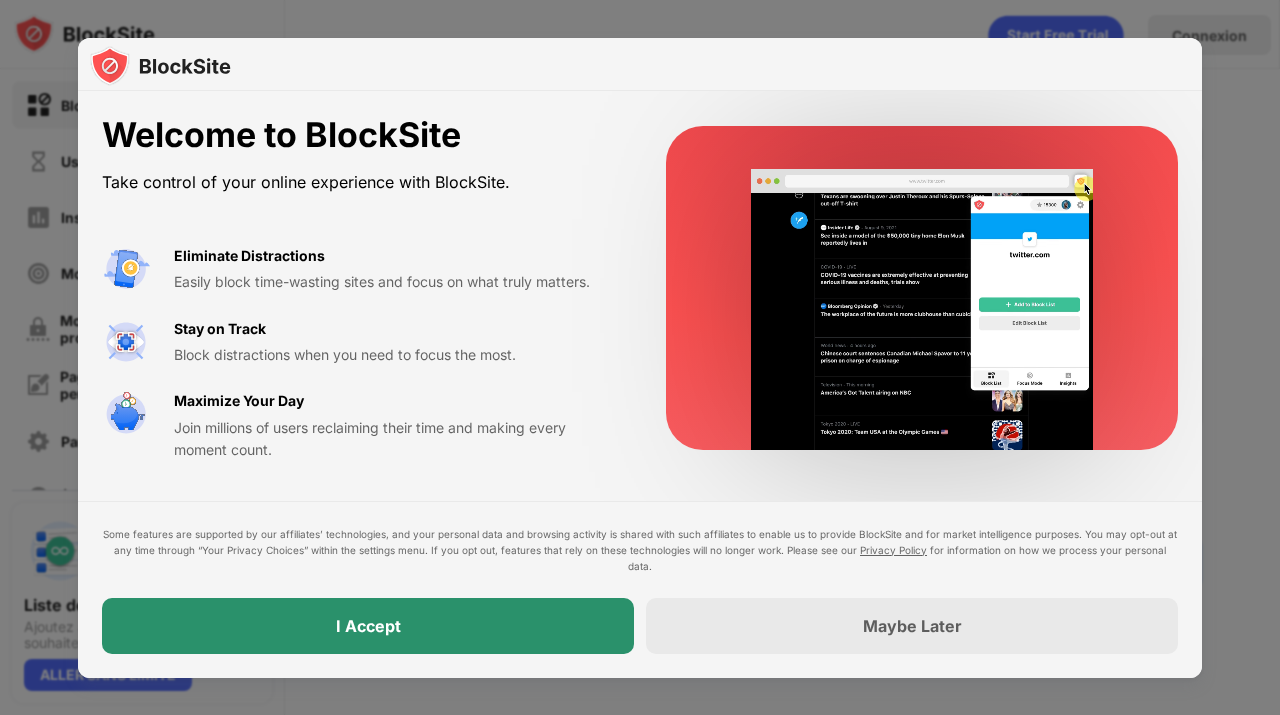 click on "I Accept" at bounding box center [368, 626] 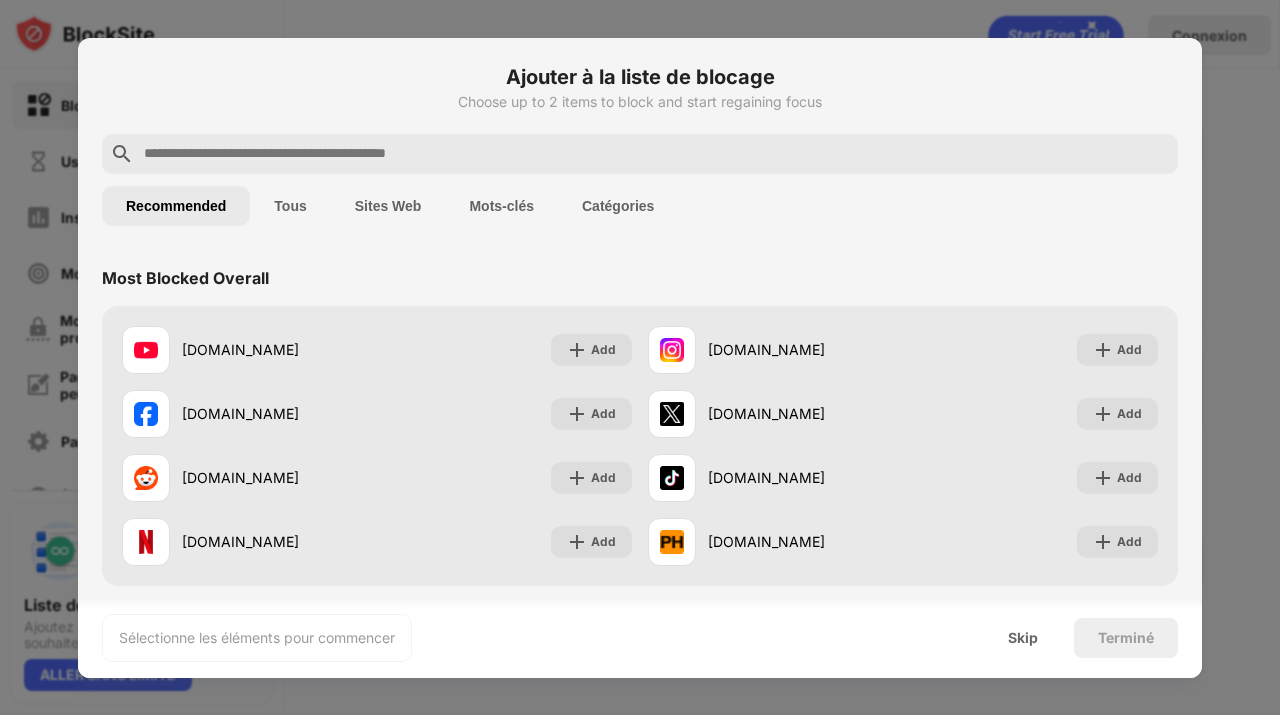 click at bounding box center [656, 154] 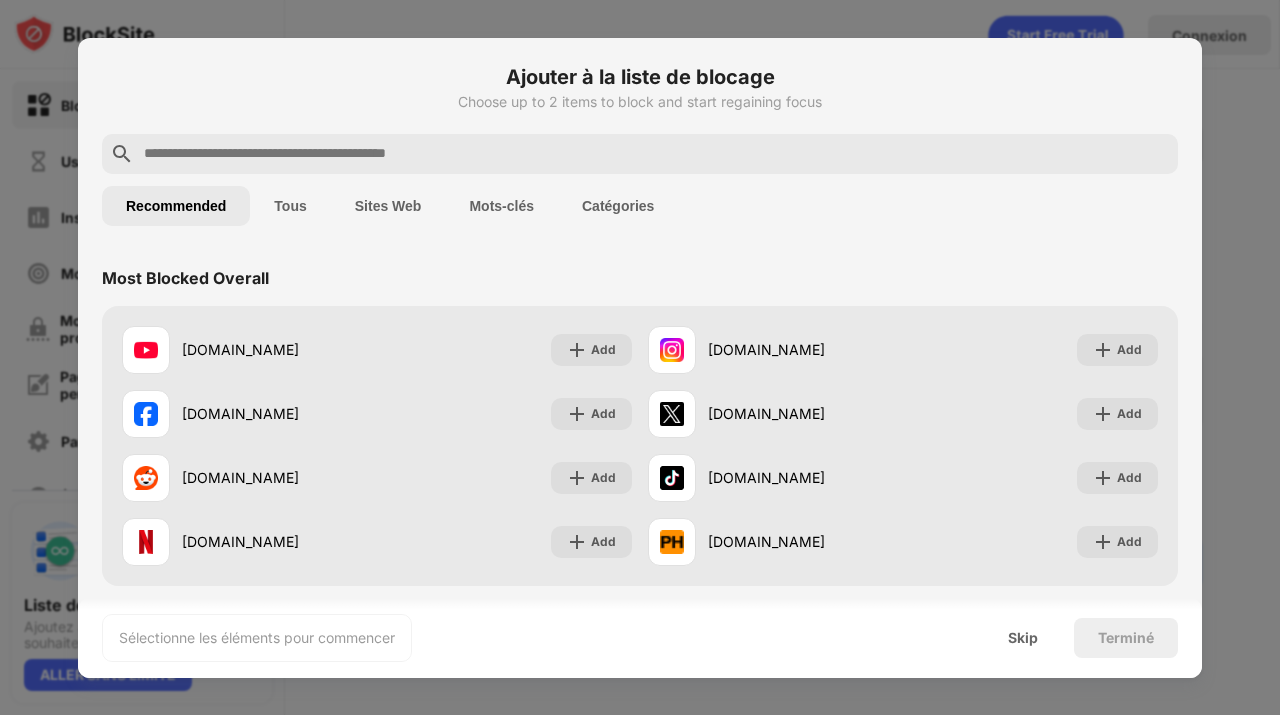 click at bounding box center (656, 154) 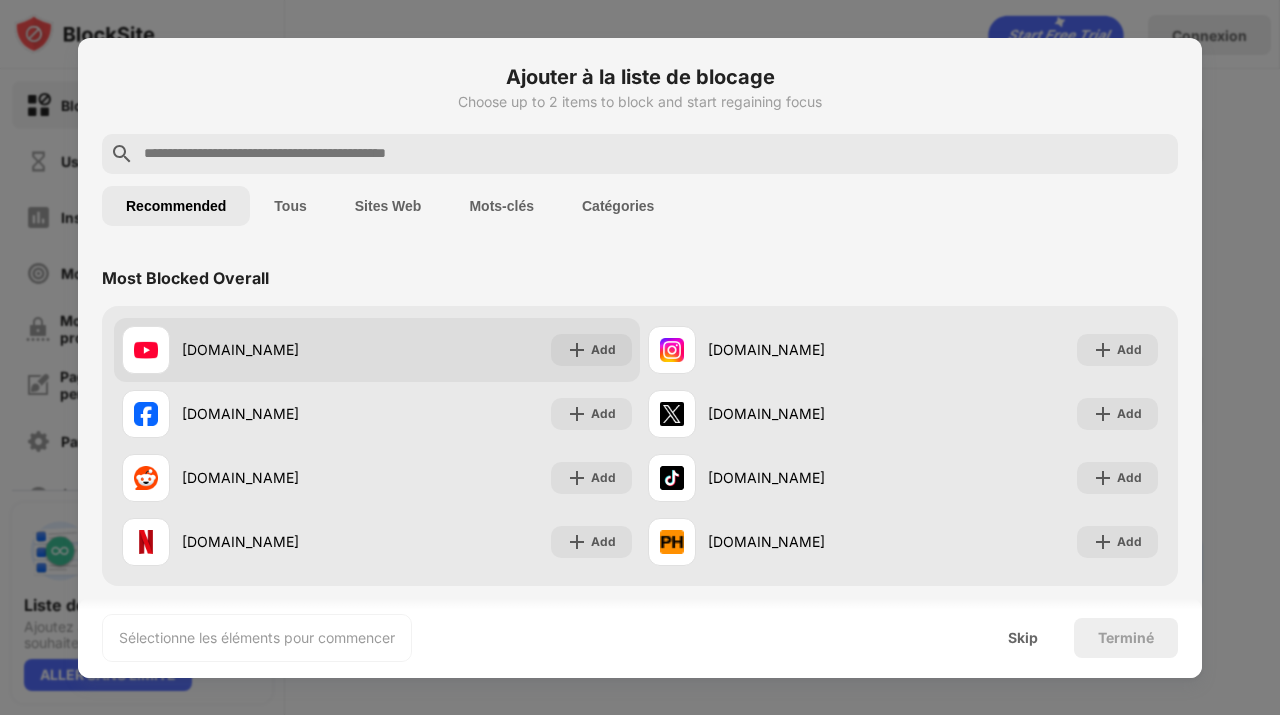 scroll, scrollTop: 32, scrollLeft: 0, axis: vertical 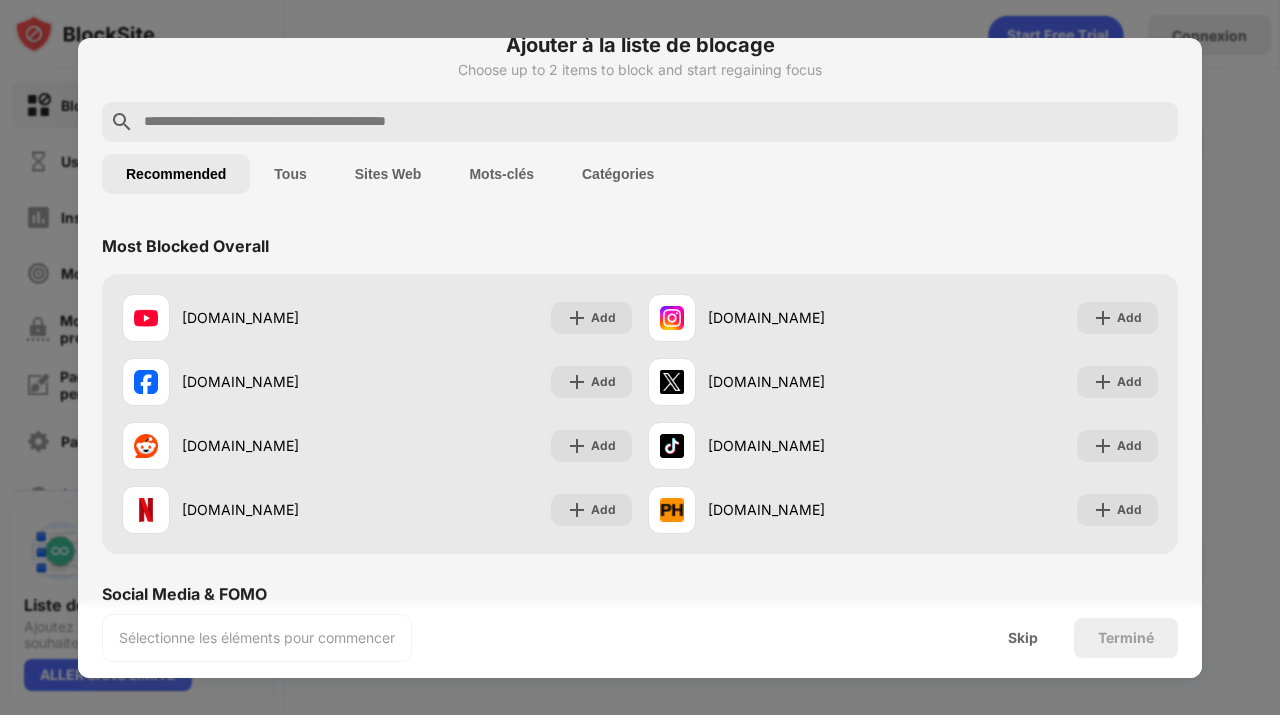 paste on "**********" 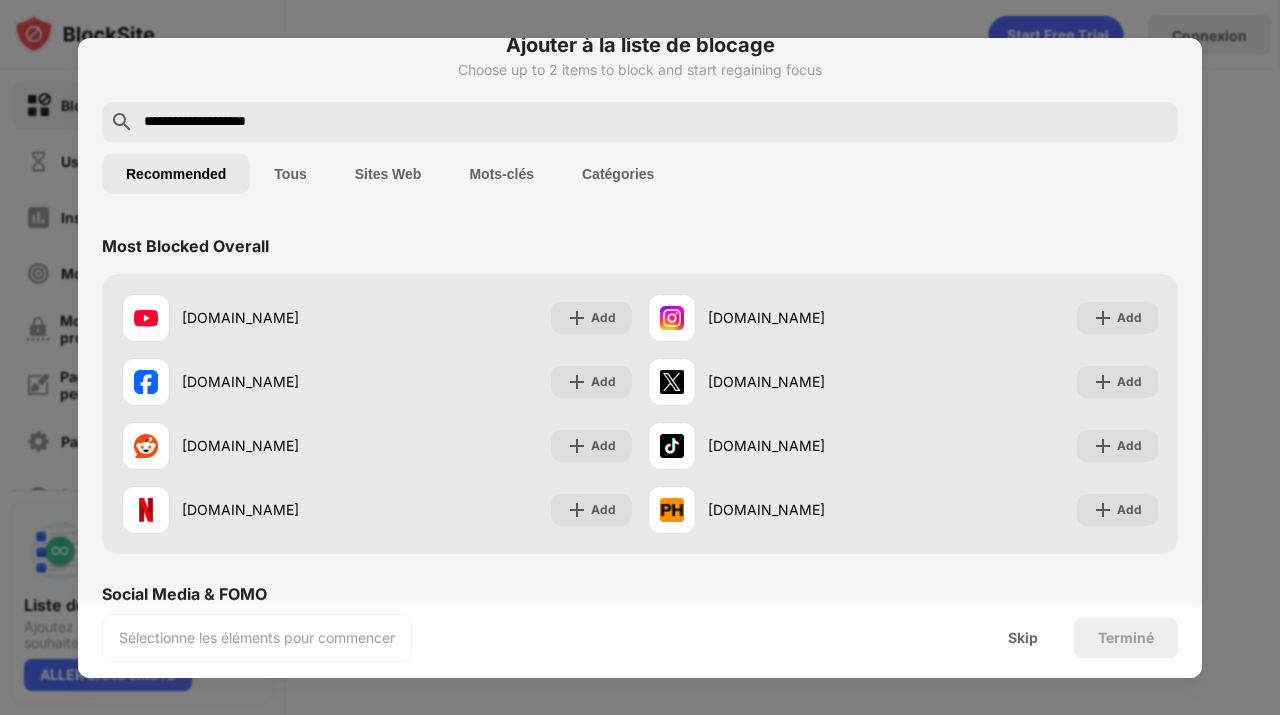 scroll, scrollTop: 0, scrollLeft: 0, axis: both 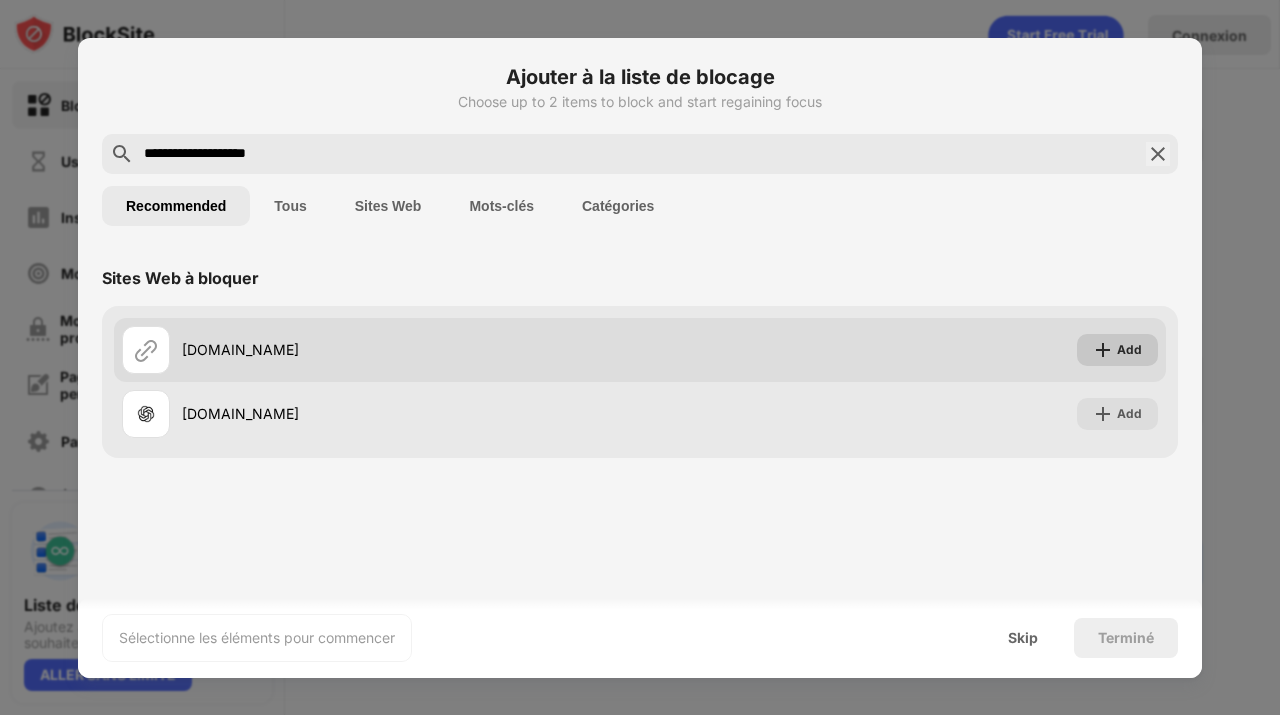 type on "**********" 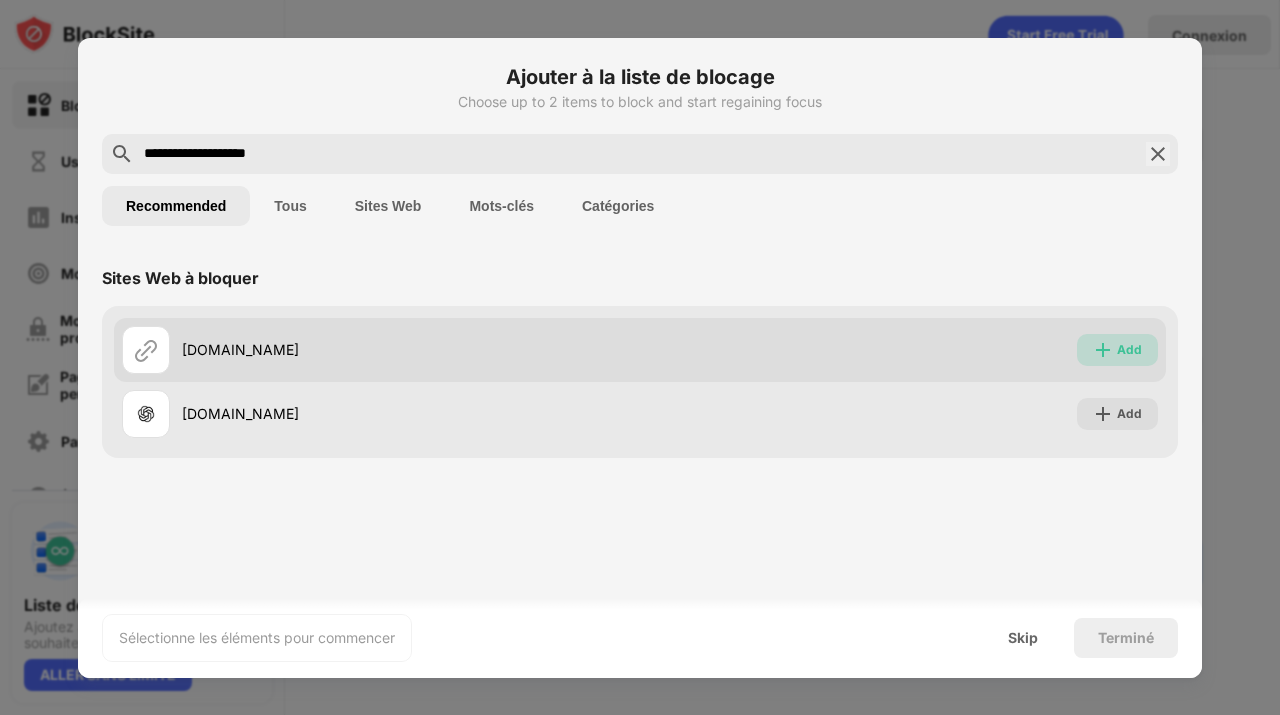 click on "Add" at bounding box center (1129, 350) 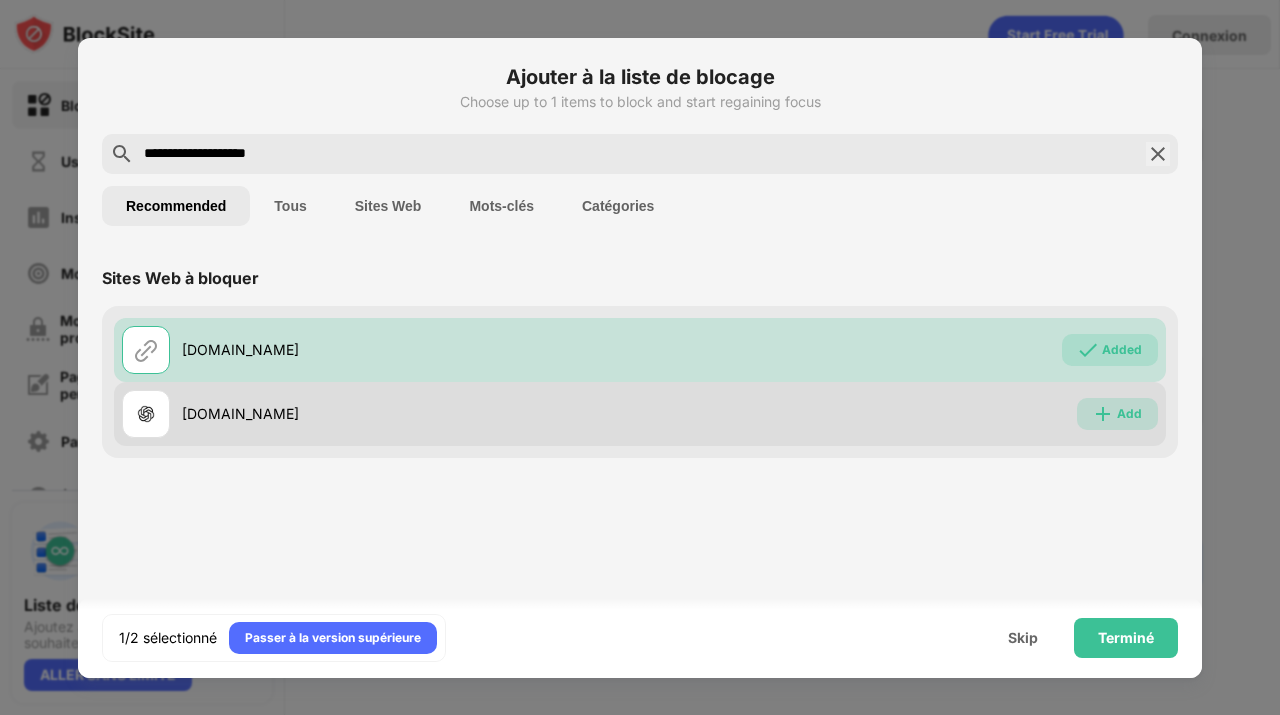 click on "Add" at bounding box center [1129, 414] 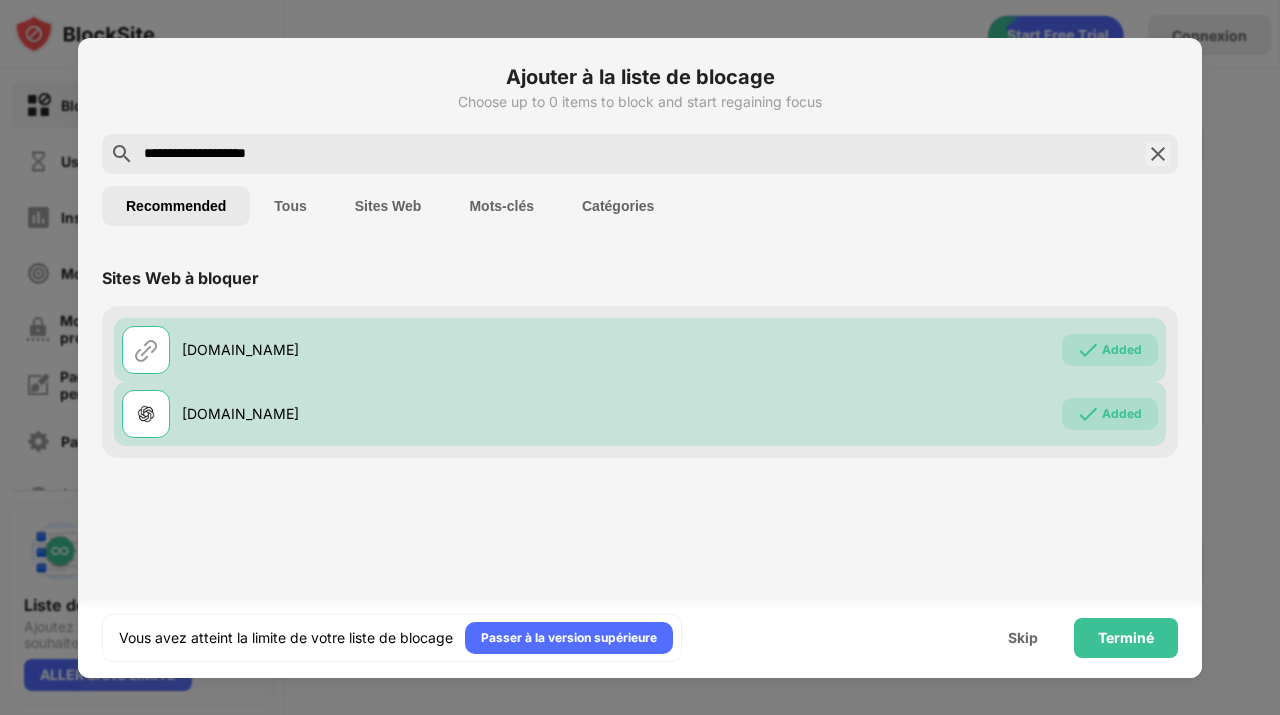 click on "**********" at bounding box center [640, 154] 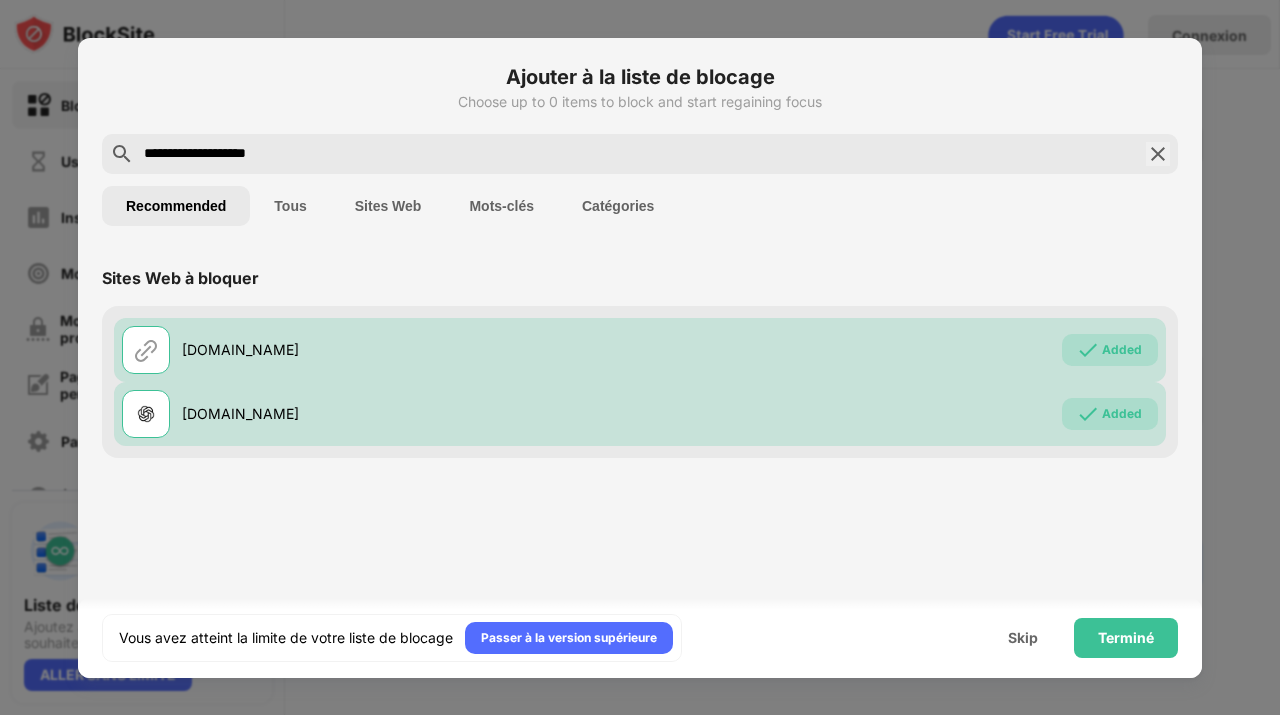 drag, startPoint x: 290, startPoint y: 156, endPoint x: 126, endPoint y: 117, distance: 168.57343 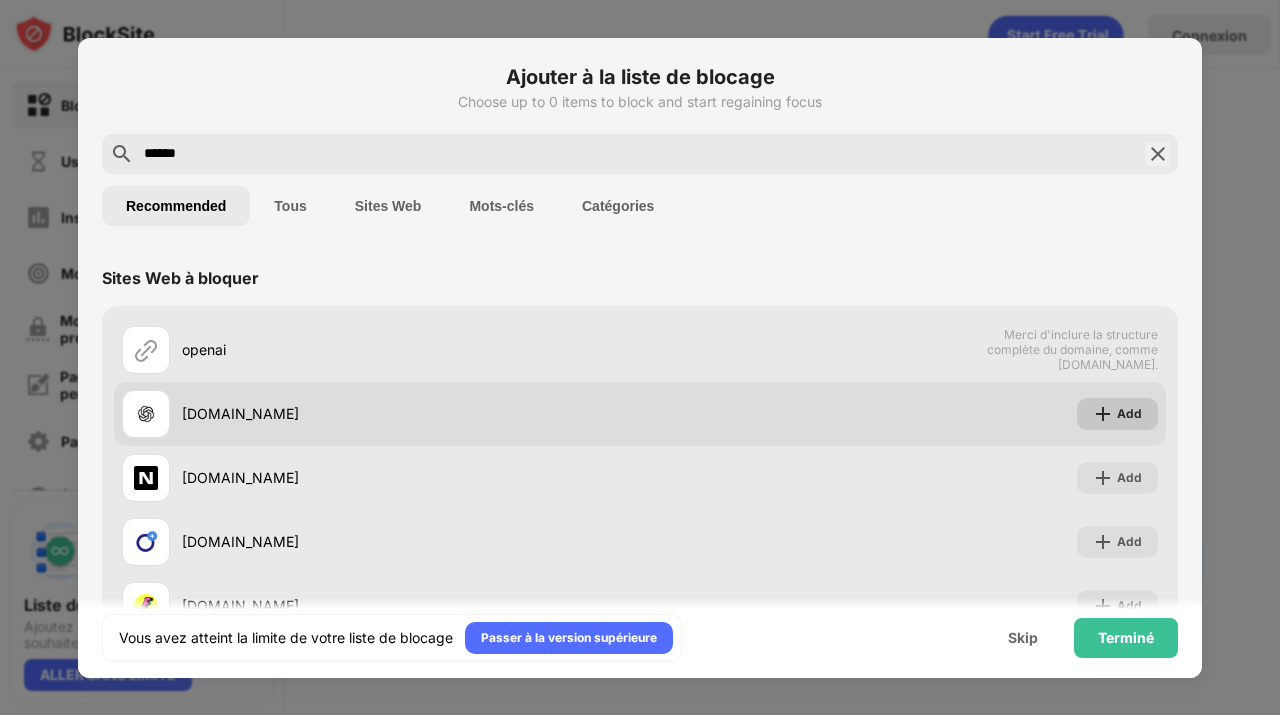 type on "******" 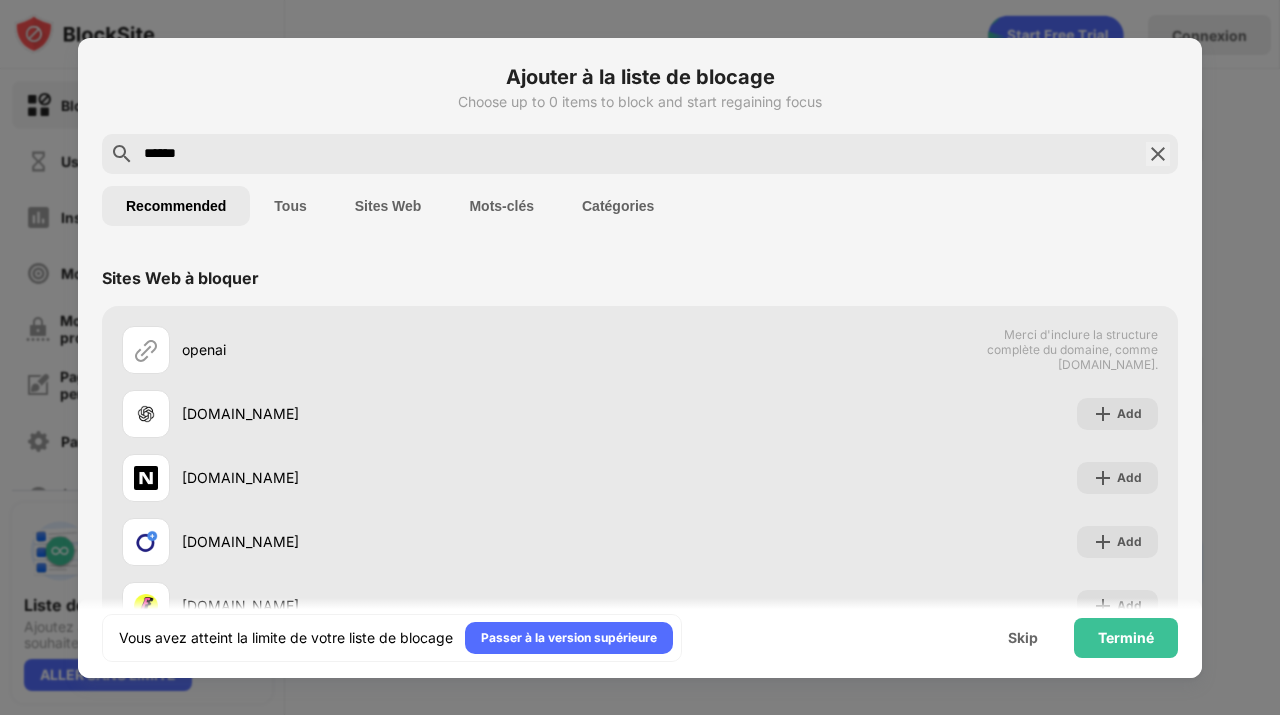 scroll, scrollTop: 28, scrollLeft: 0, axis: vertical 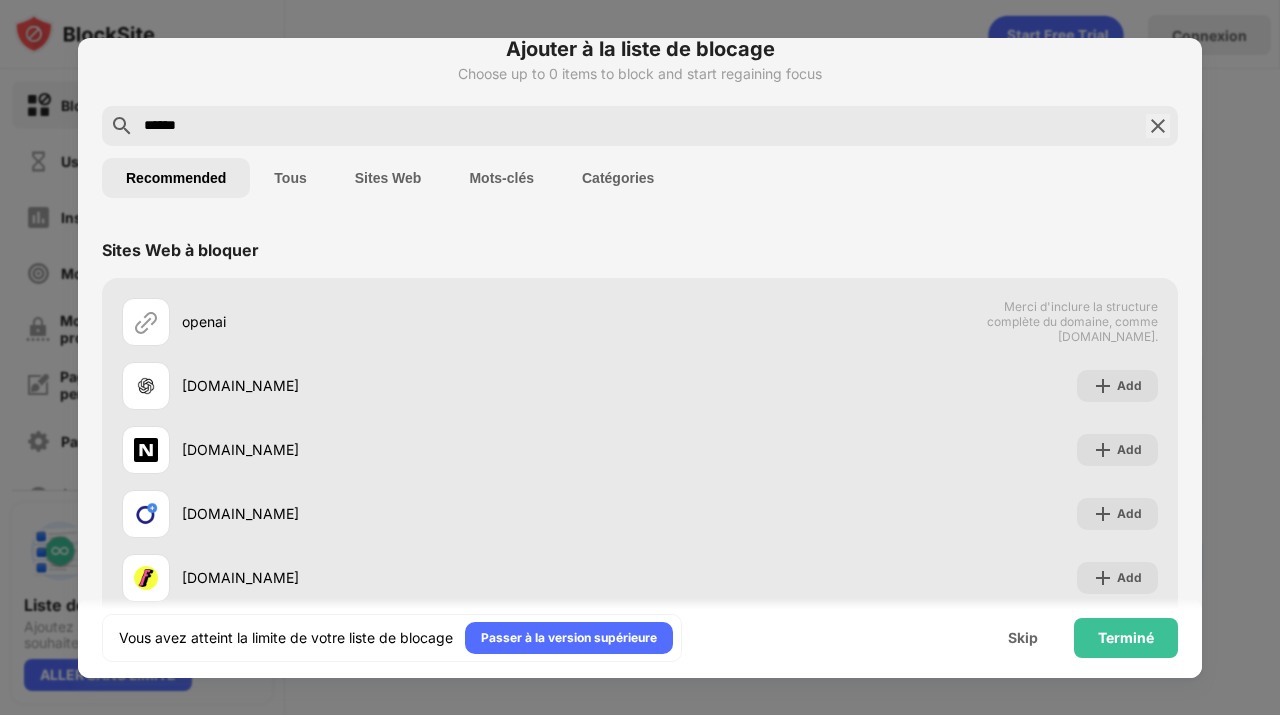 drag, startPoint x: 194, startPoint y: 117, endPoint x: 123, endPoint y: 110, distance: 71.34424 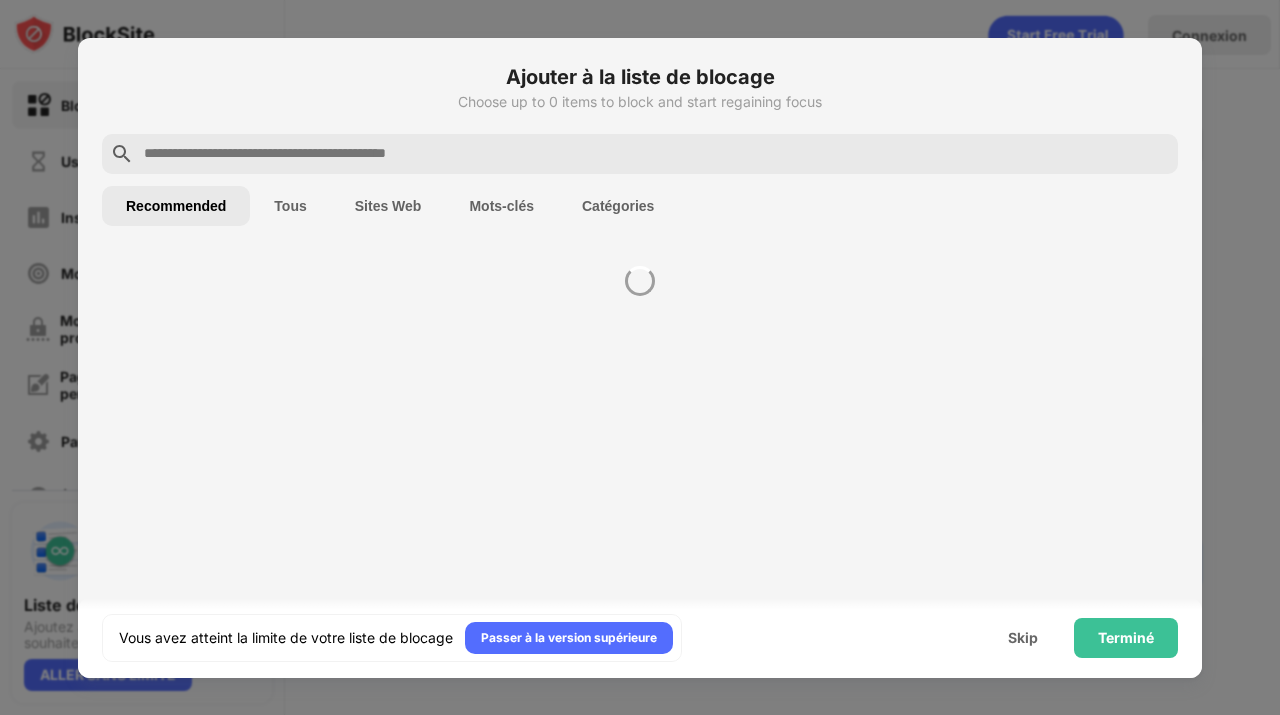 scroll, scrollTop: 0, scrollLeft: 0, axis: both 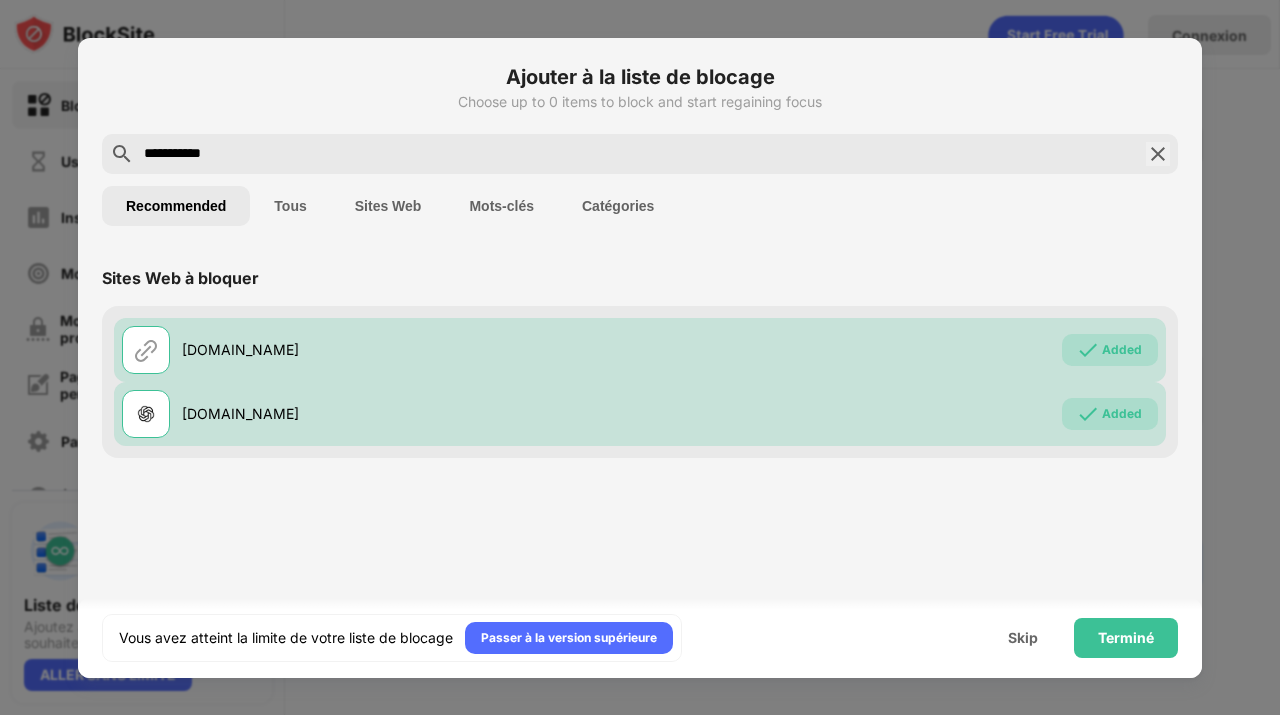 type on "**********" 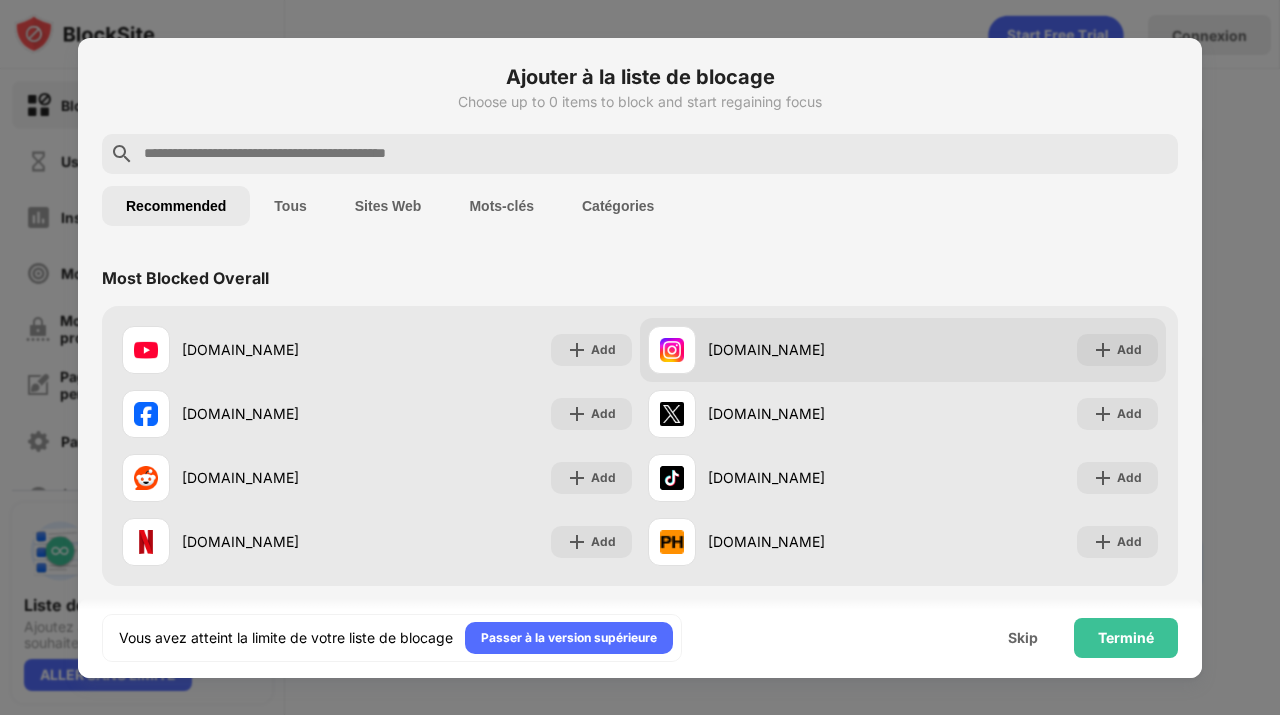 scroll, scrollTop: 37, scrollLeft: 0, axis: vertical 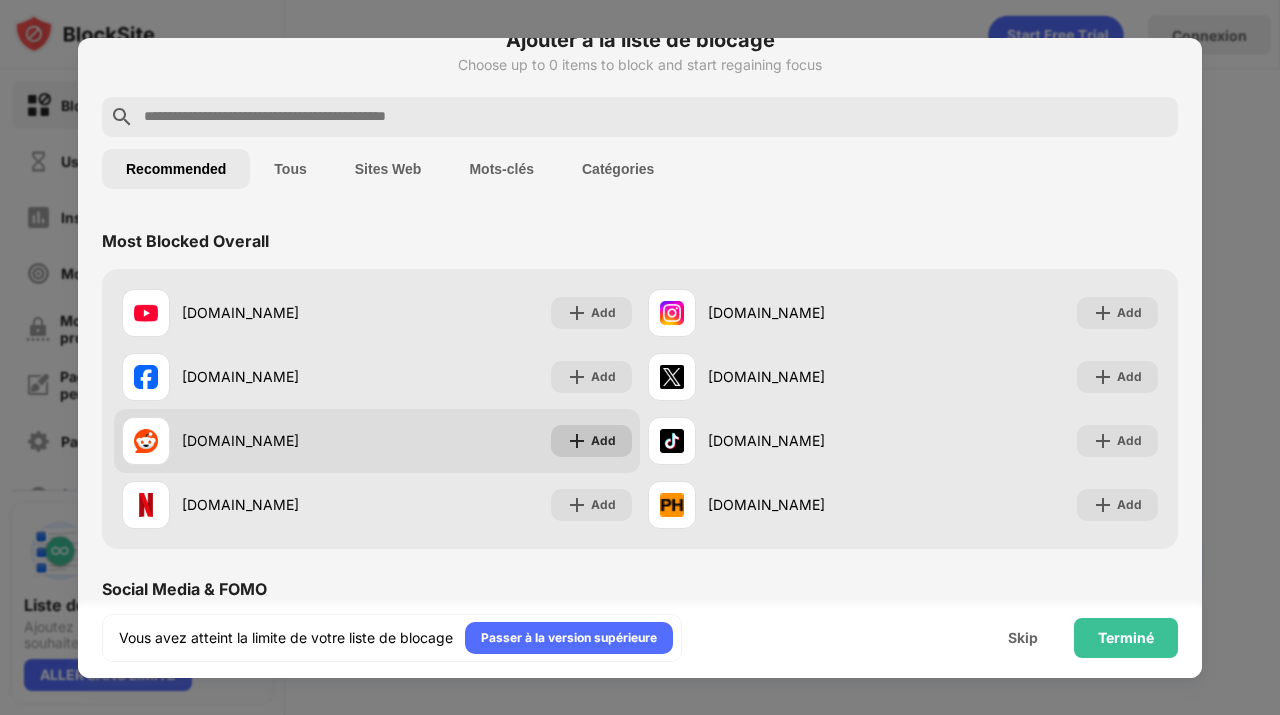 click on "Add" at bounding box center (603, 441) 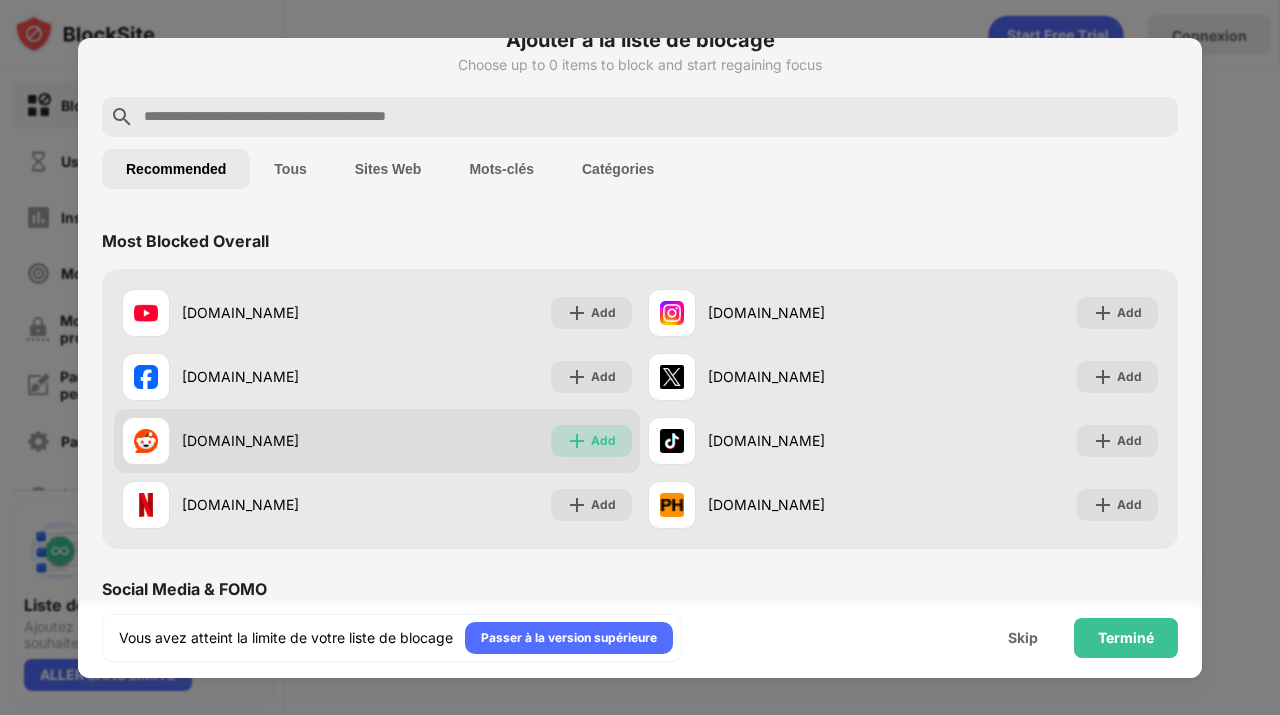 click on "Add" at bounding box center [603, 441] 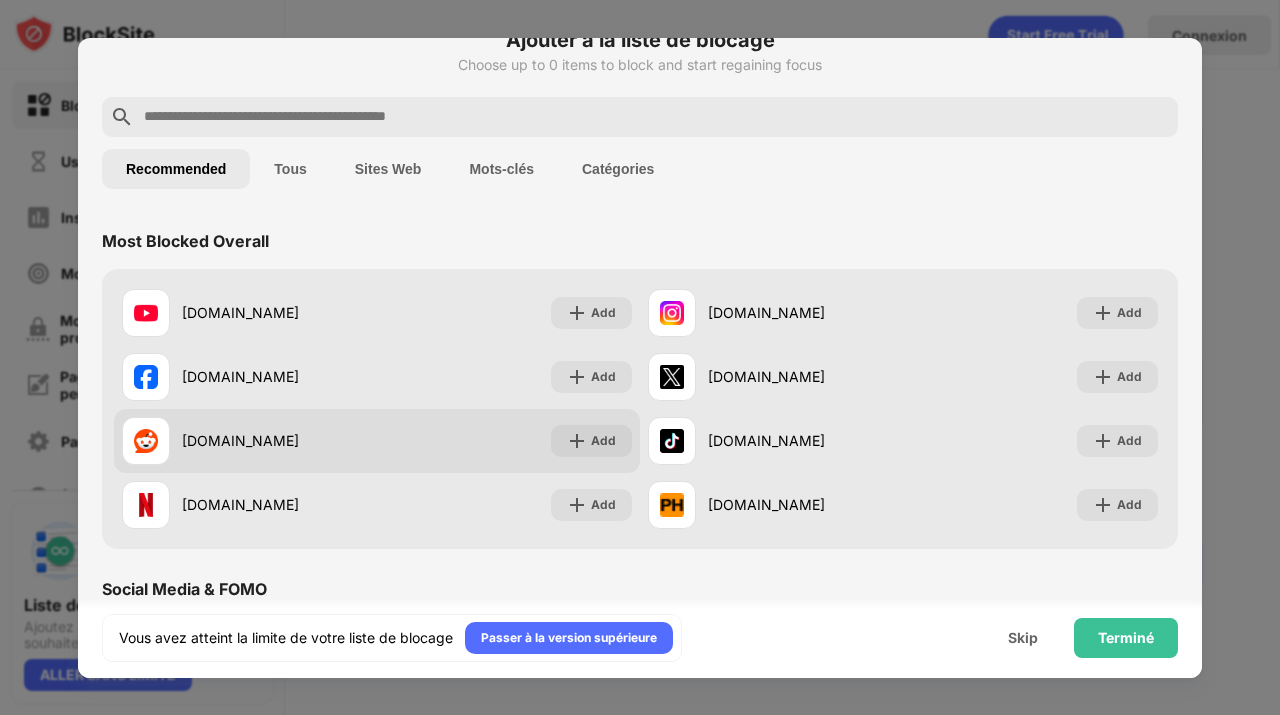 click on "Add" at bounding box center (603, 441) 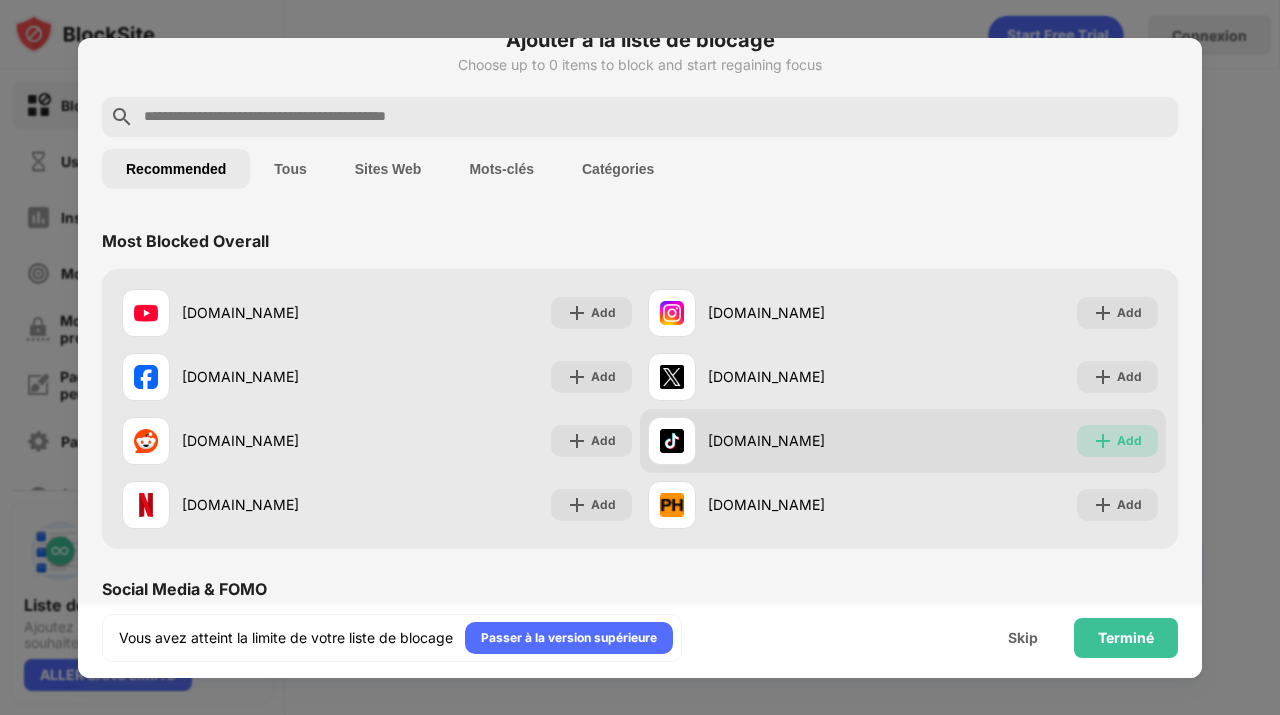 click at bounding box center [1103, 441] 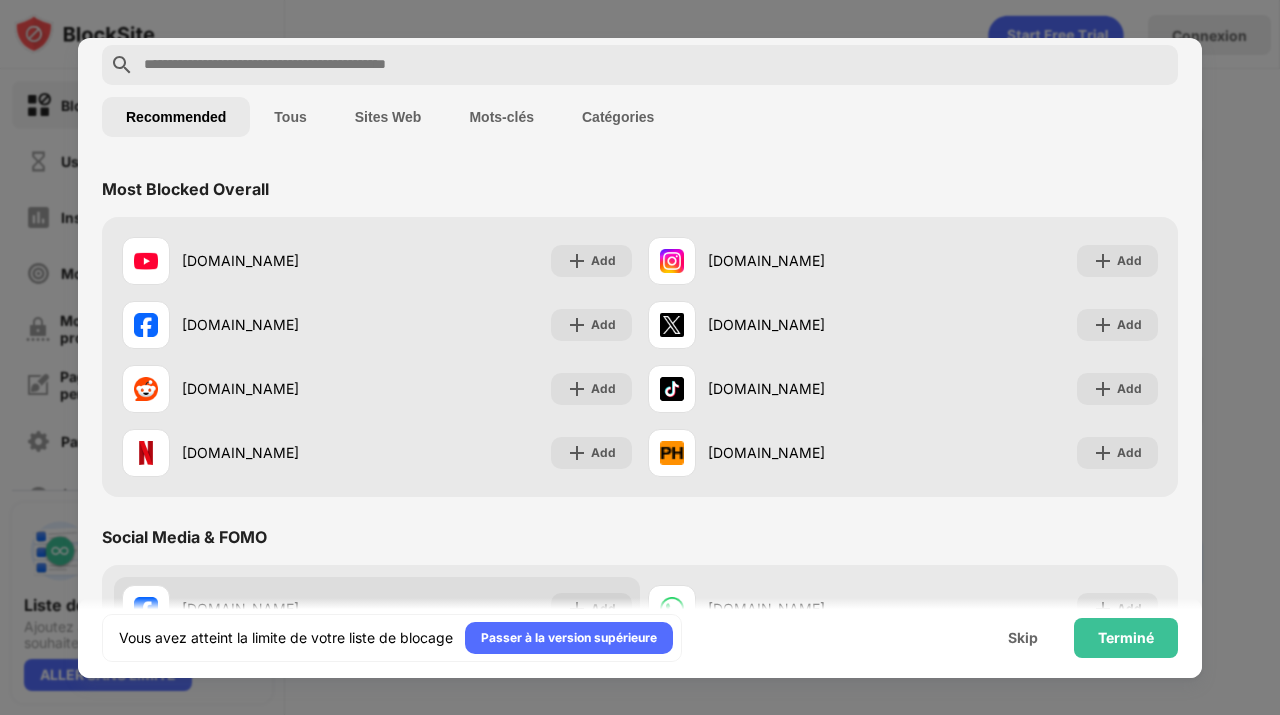scroll, scrollTop: 0, scrollLeft: 0, axis: both 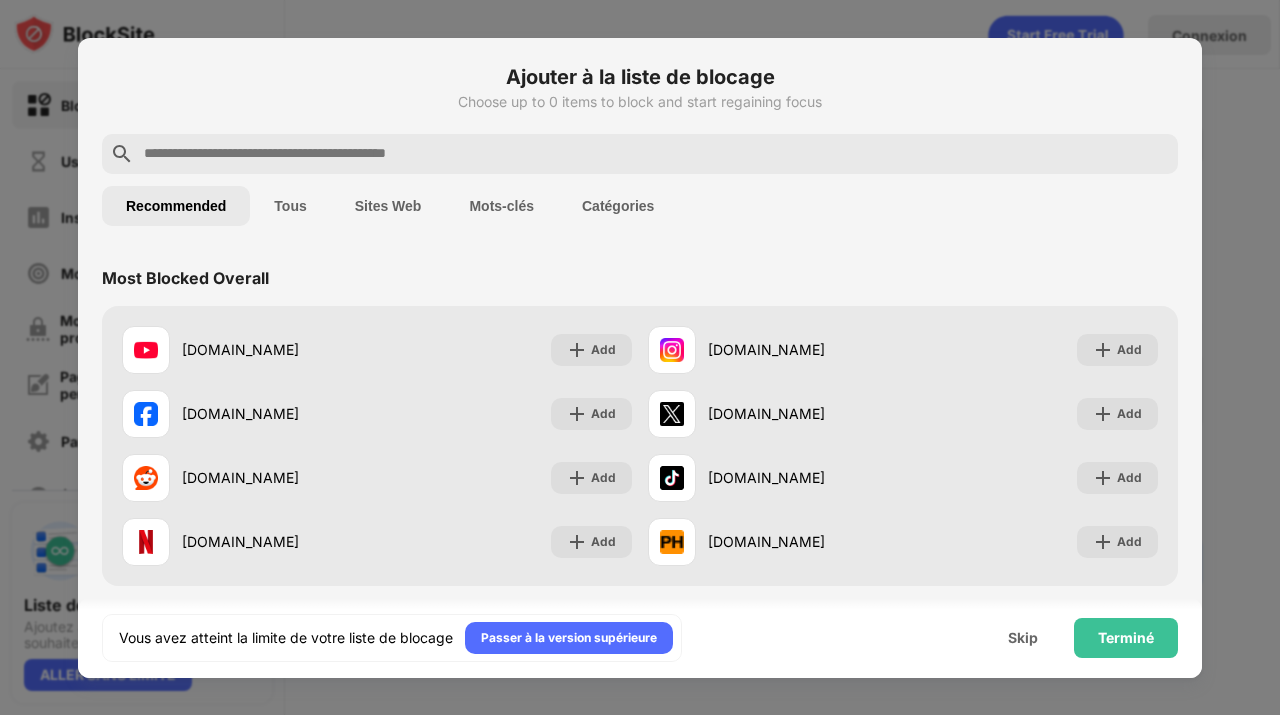 click at bounding box center (640, 154) 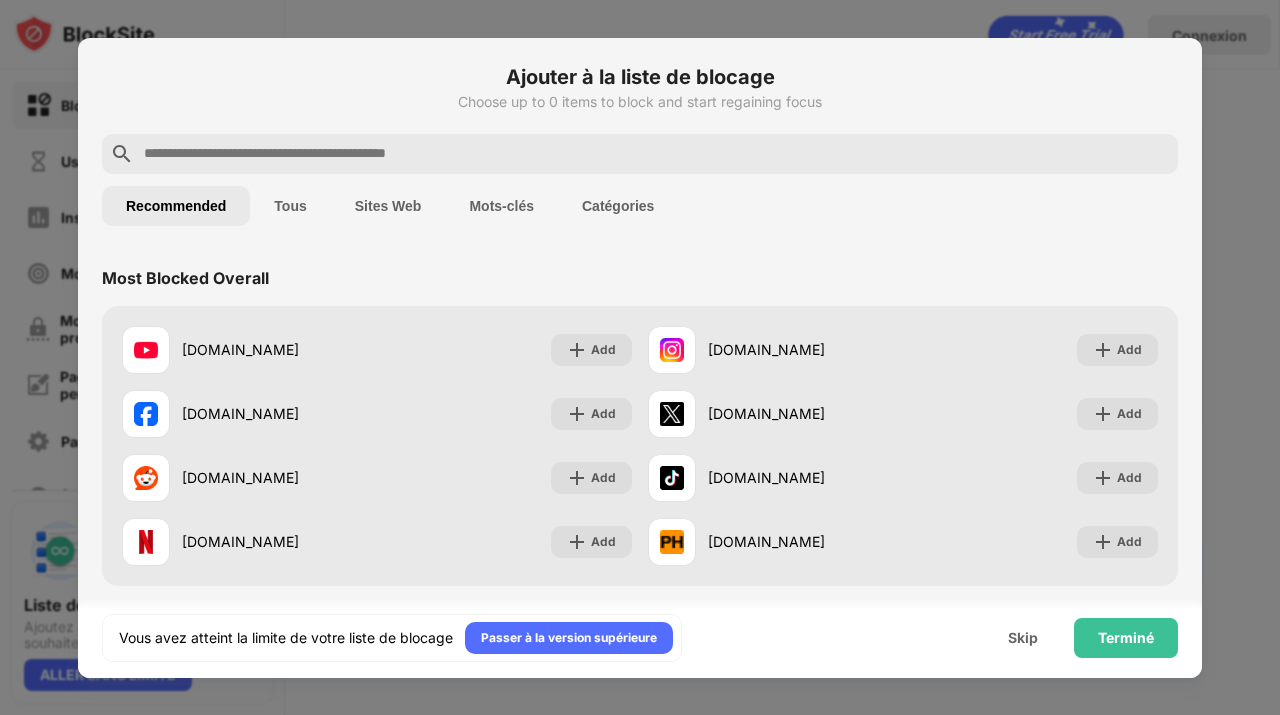 click at bounding box center (656, 154) 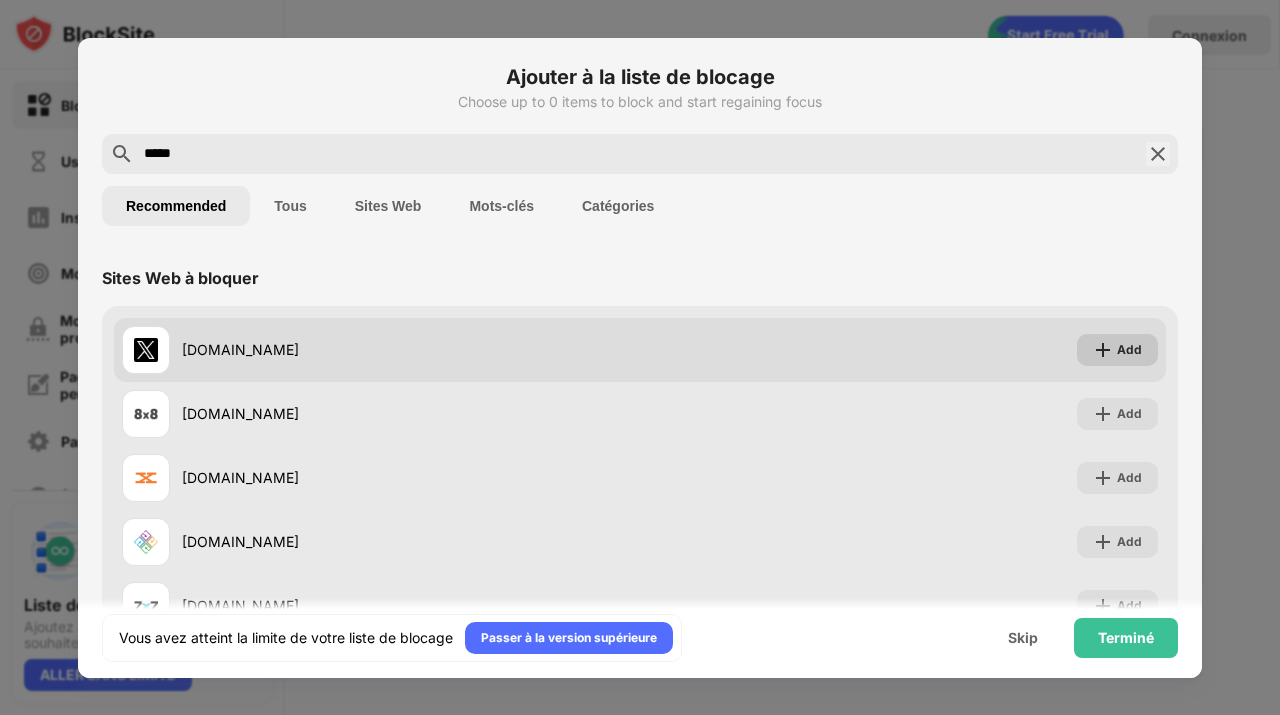 type on "*****" 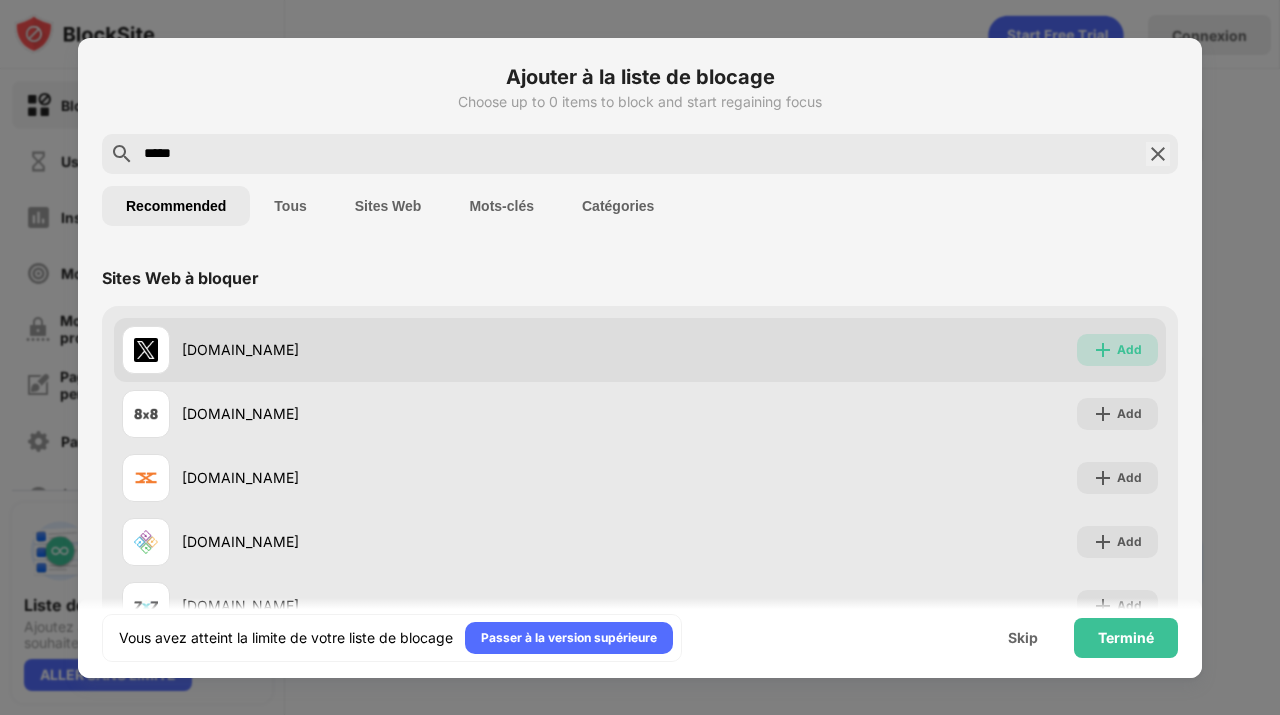 click at bounding box center [1103, 350] 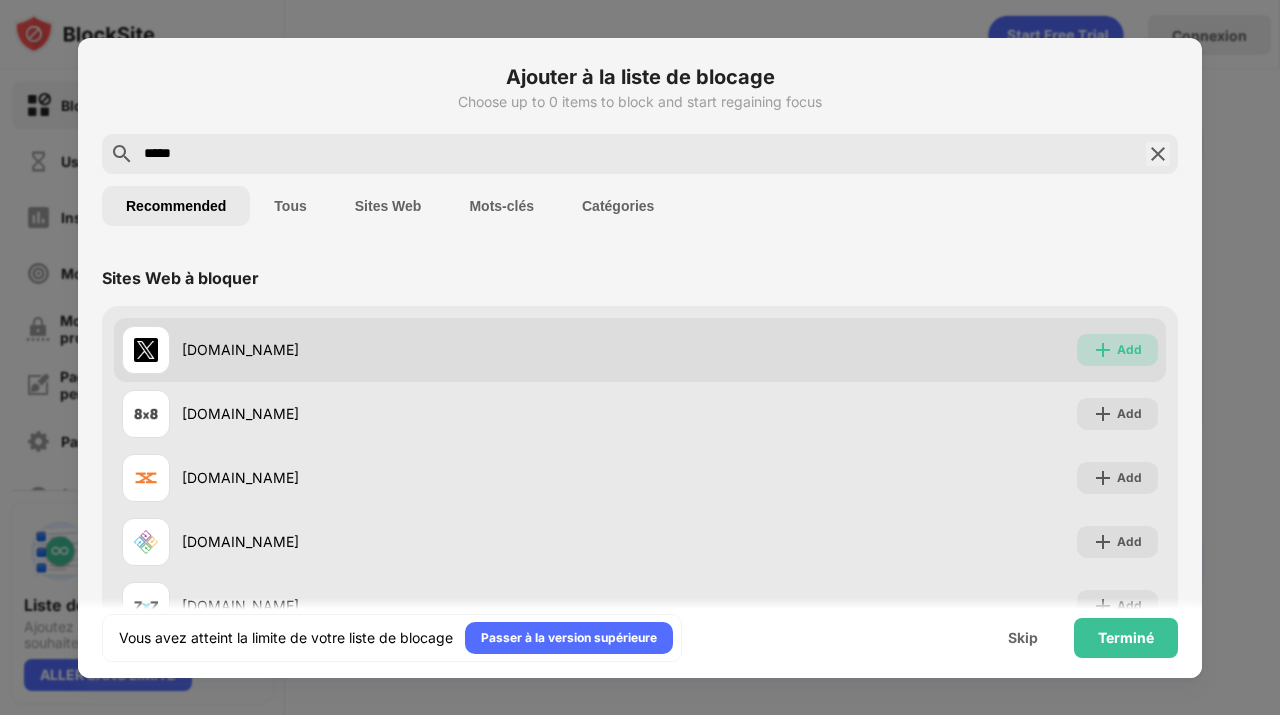 click at bounding box center (1103, 350) 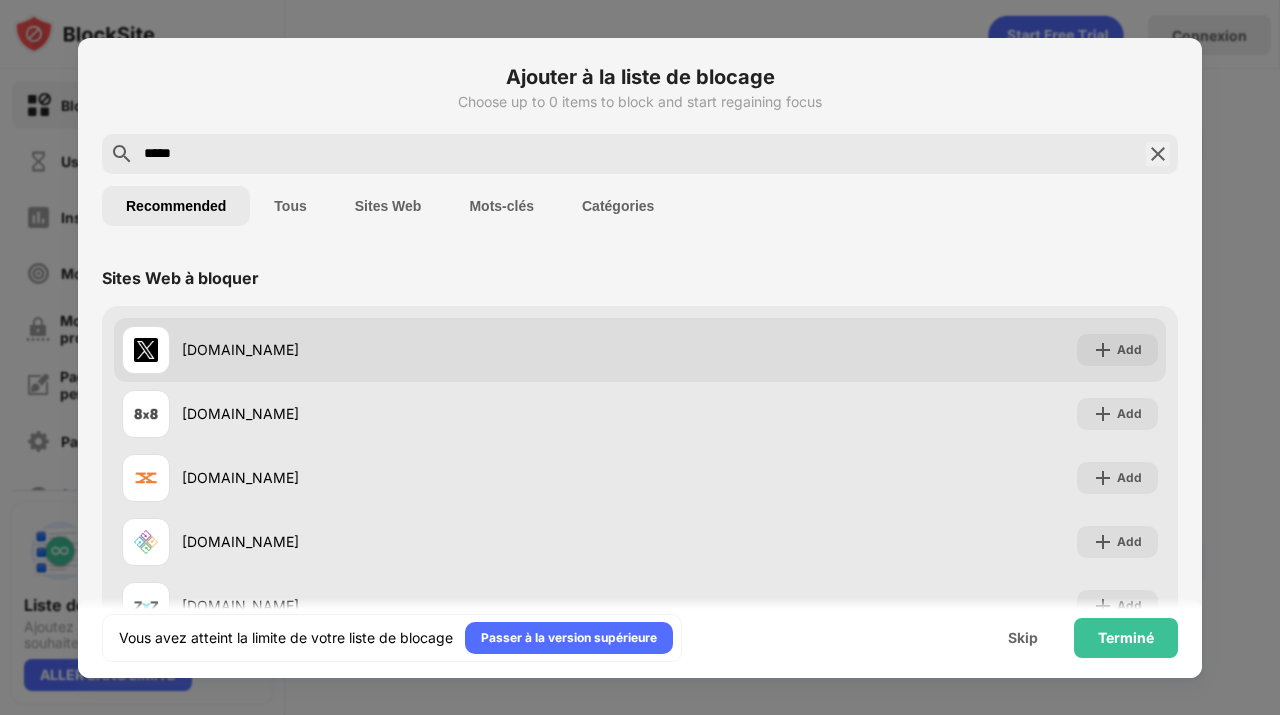 scroll, scrollTop: 72, scrollLeft: 0, axis: vertical 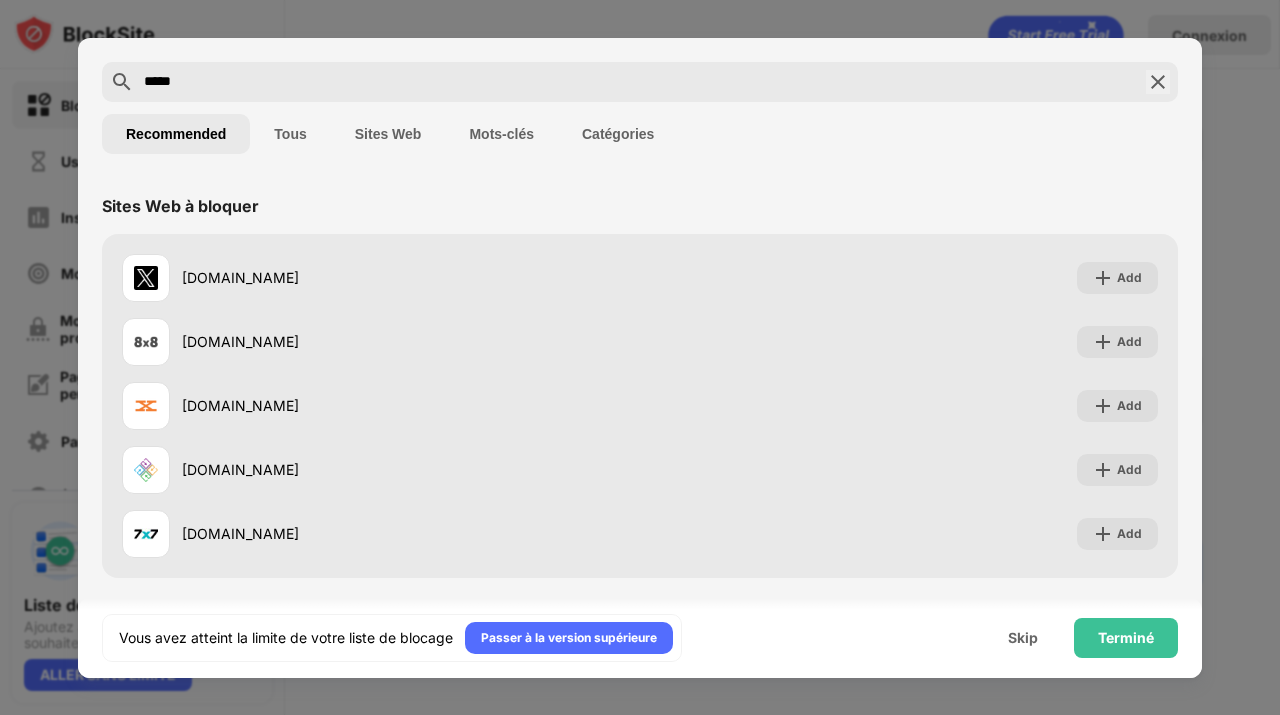 click at bounding box center (1158, 82) 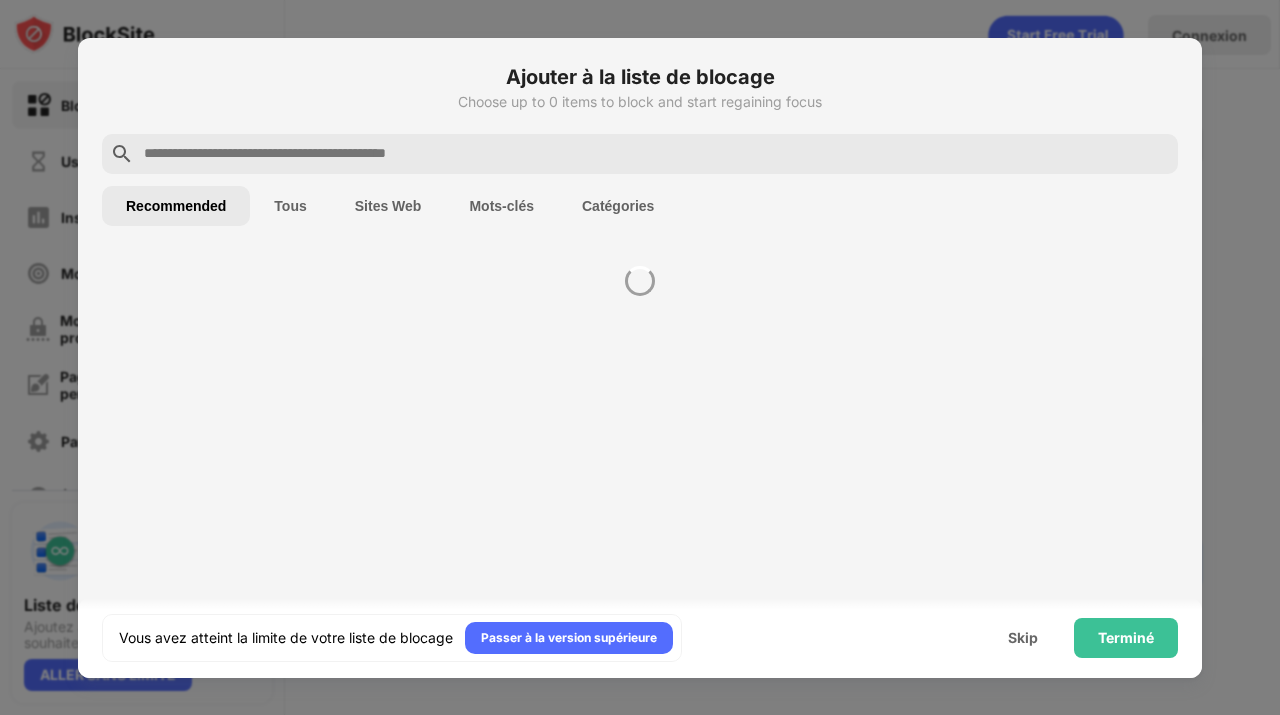 scroll, scrollTop: 0, scrollLeft: 0, axis: both 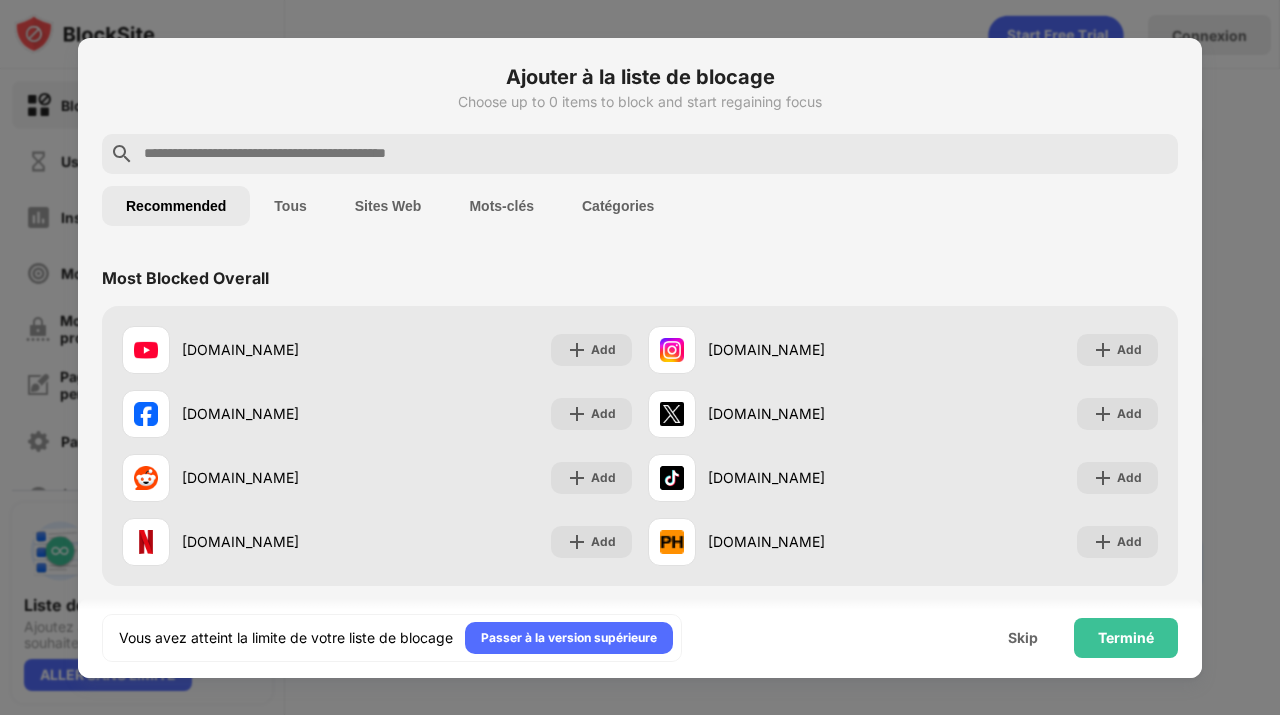 click at bounding box center (656, 154) 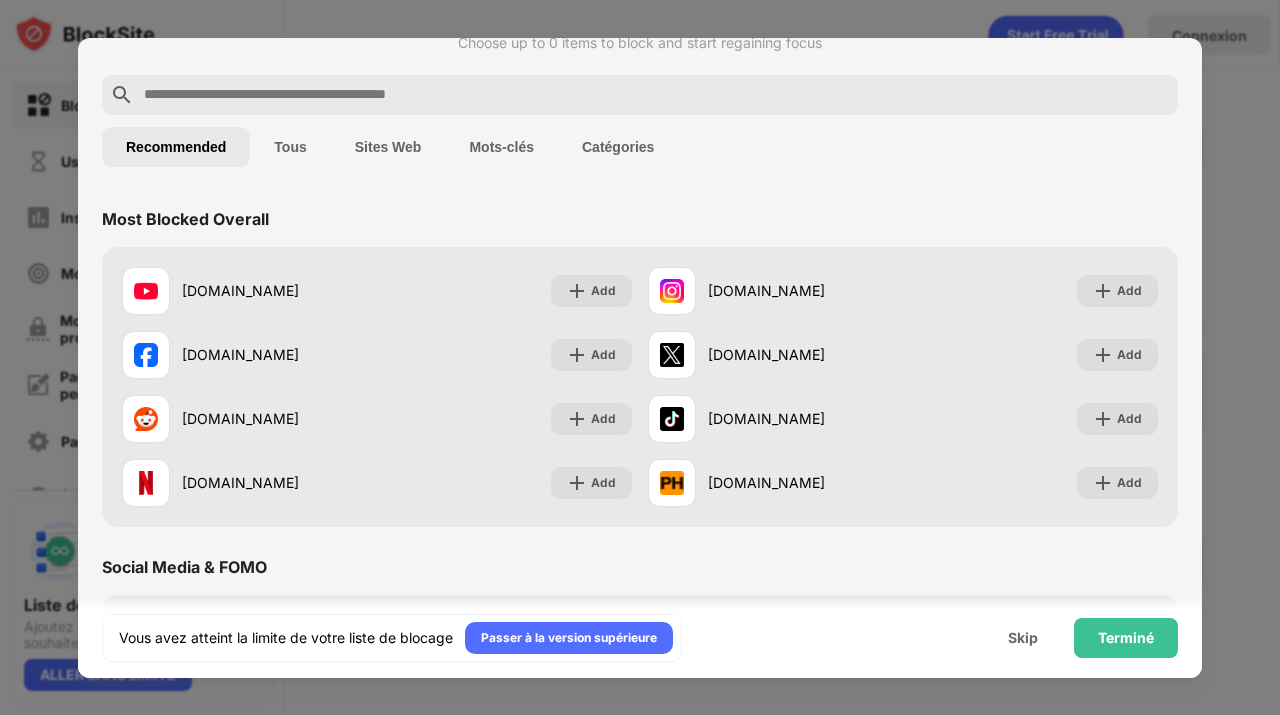 scroll, scrollTop: 120, scrollLeft: 0, axis: vertical 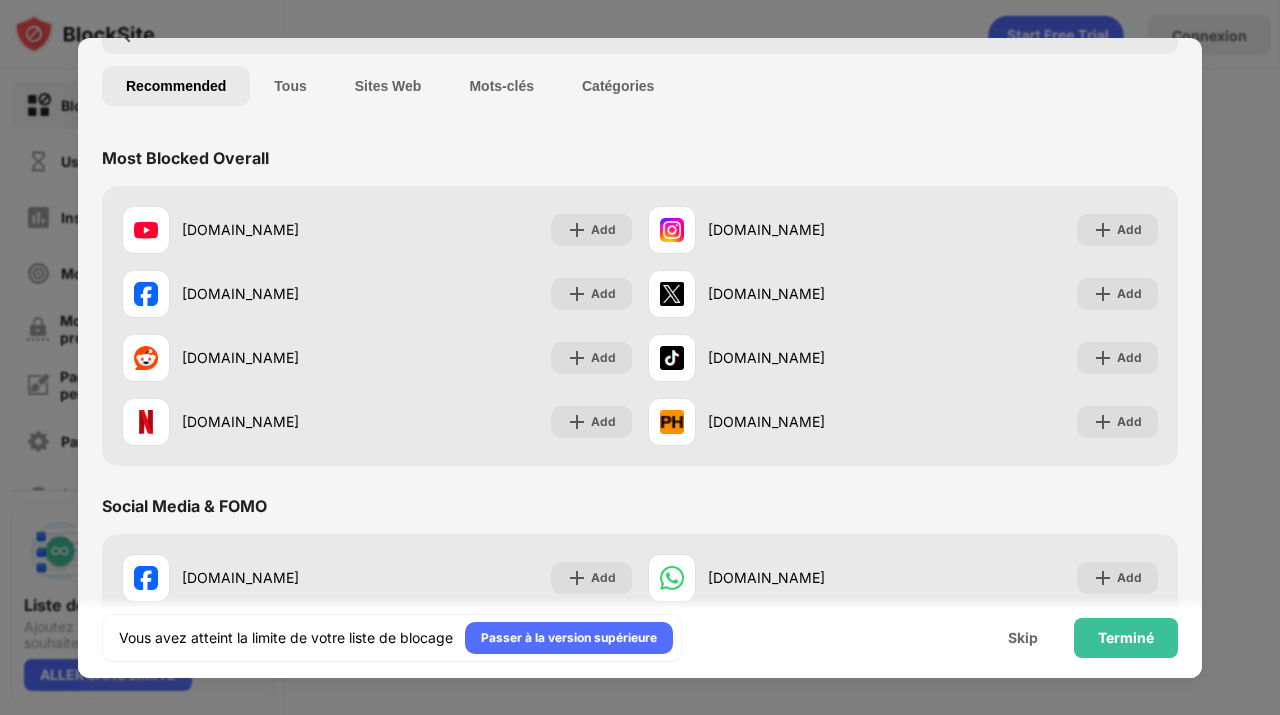click on "Sites Web" at bounding box center [388, 86] 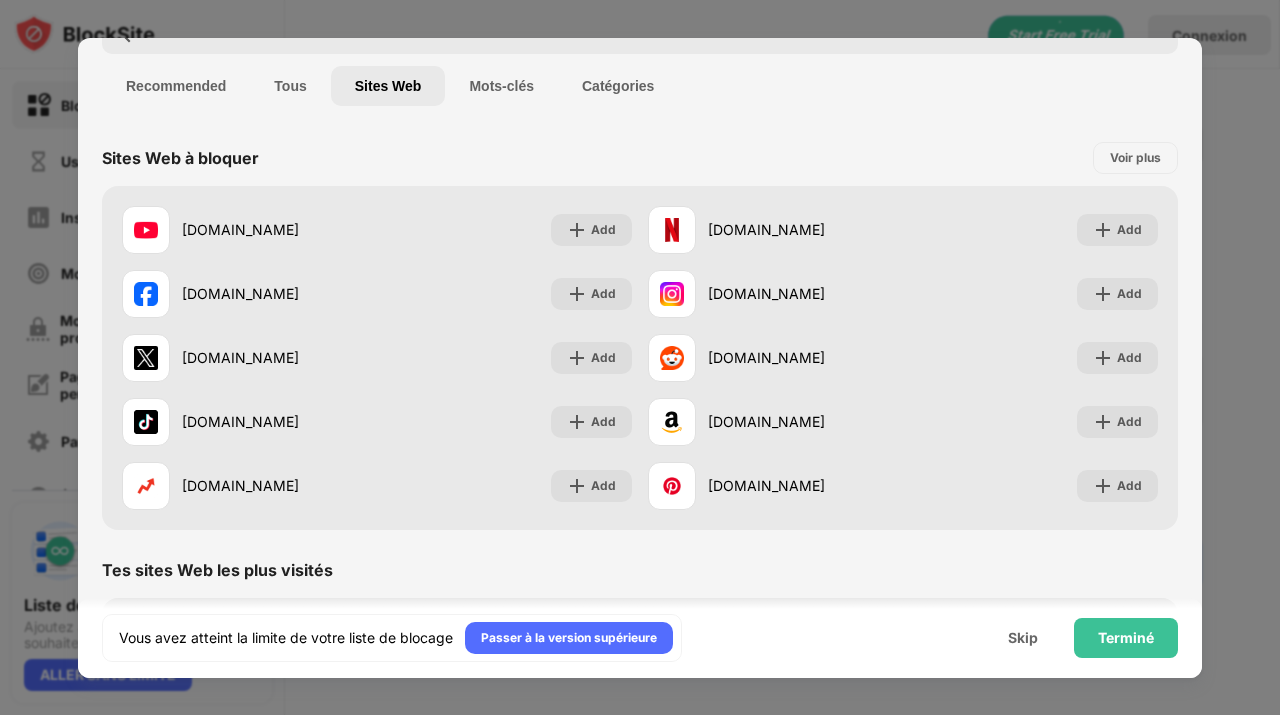 click on "Tous" at bounding box center [290, 86] 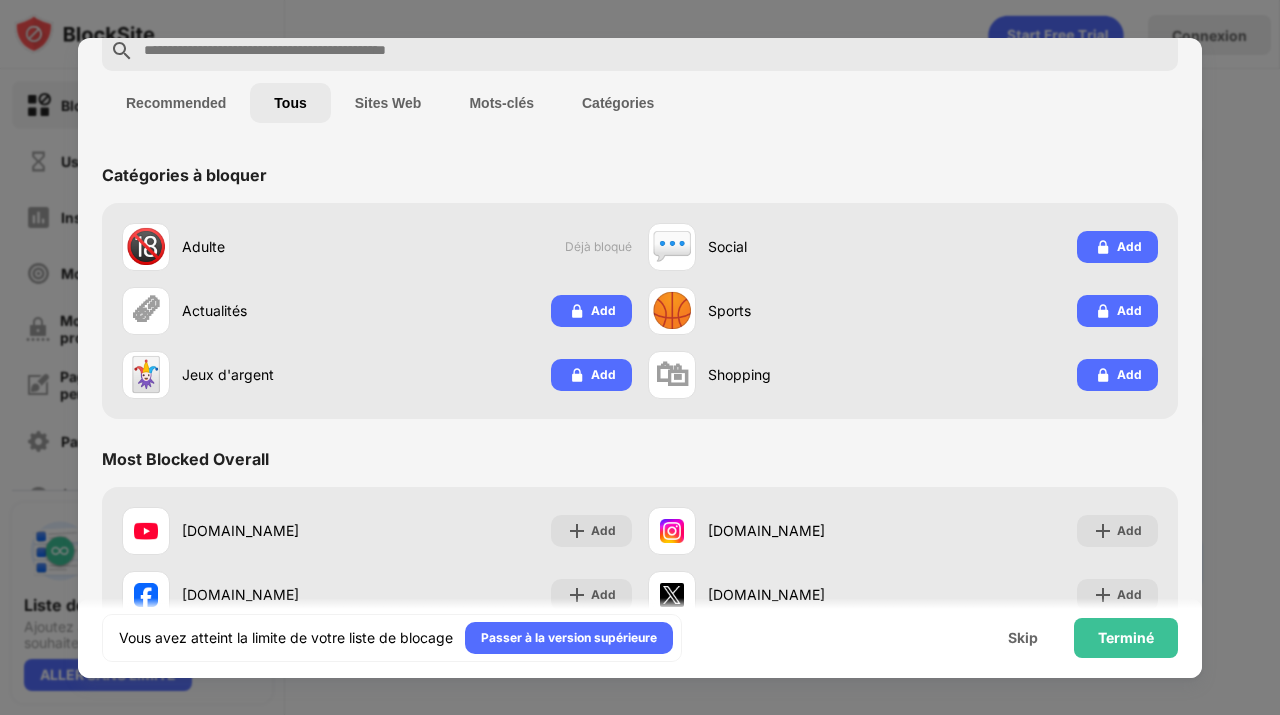 scroll, scrollTop: 89, scrollLeft: 0, axis: vertical 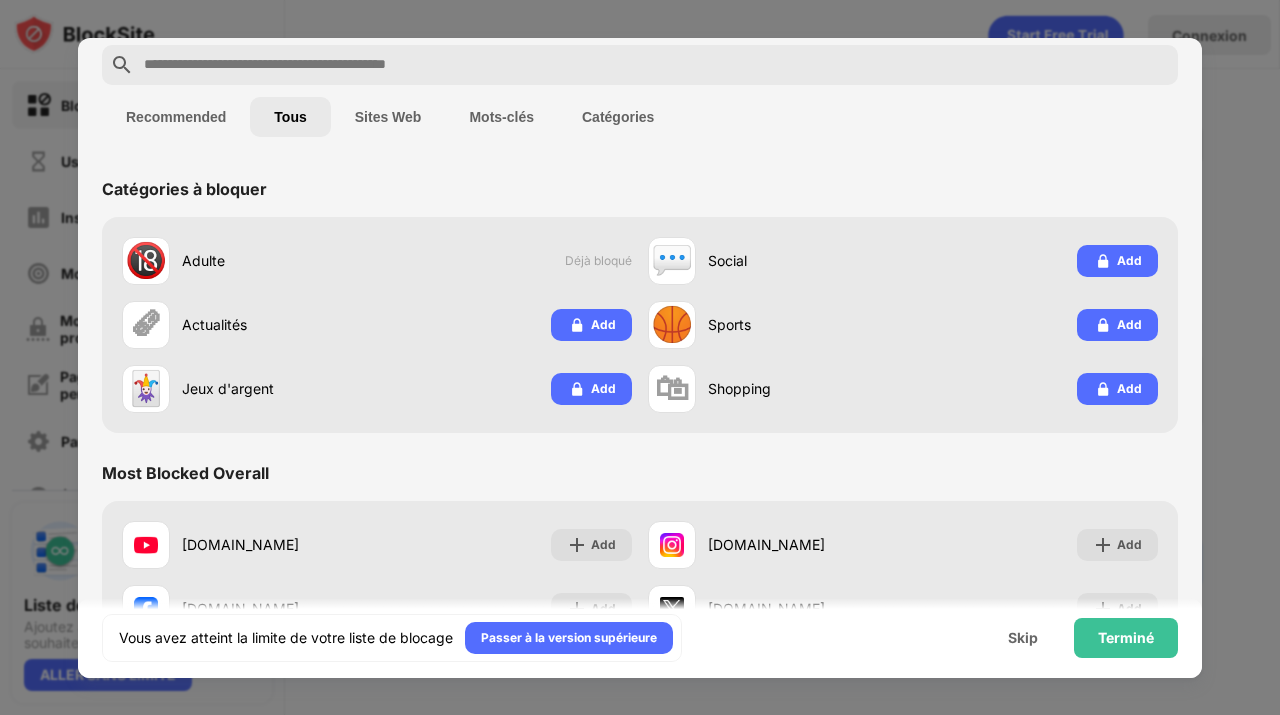 click on "Recommended" at bounding box center (176, 117) 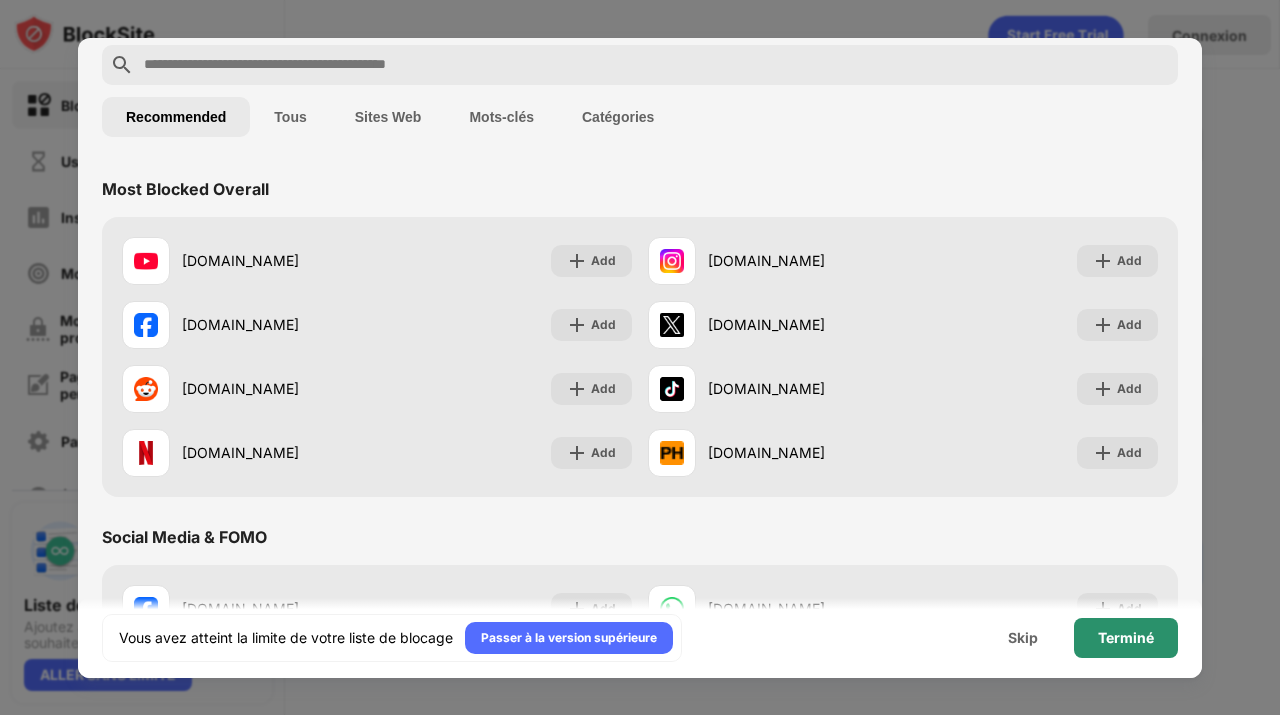 click on "Terminé" at bounding box center (1126, 638) 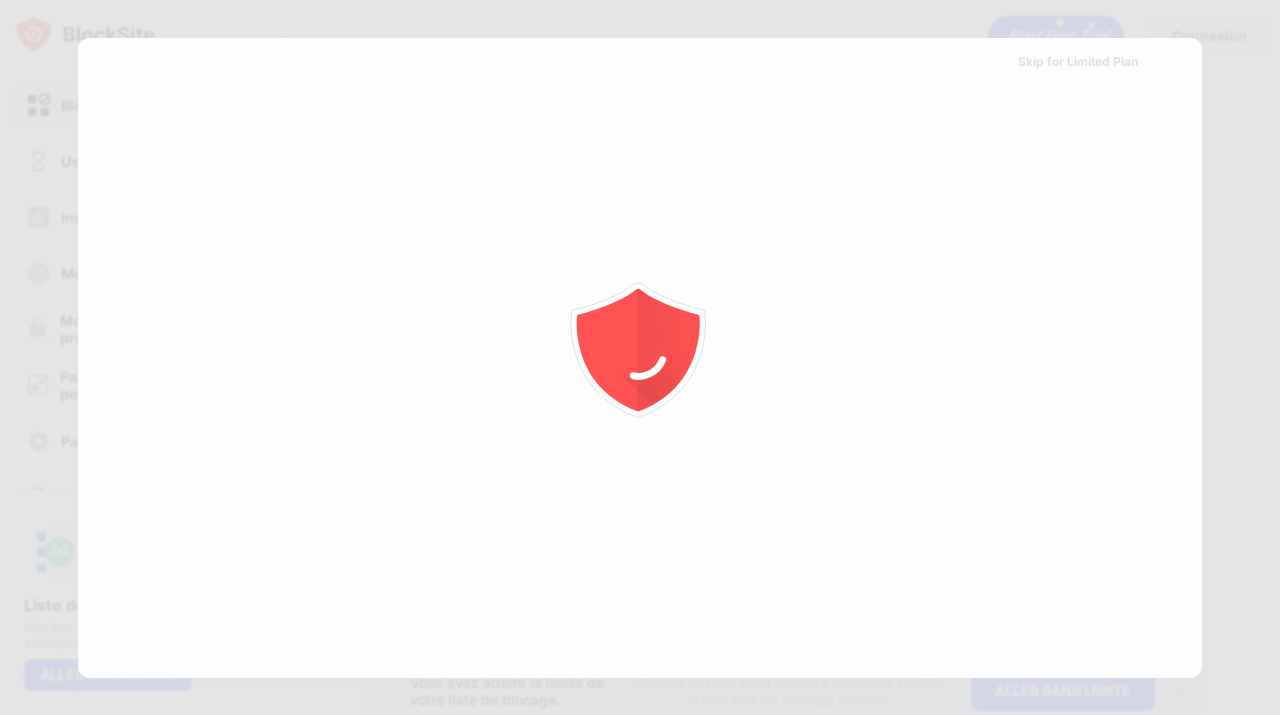 scroll, scrollTop: 0, scrollLeft: 0, axis: both 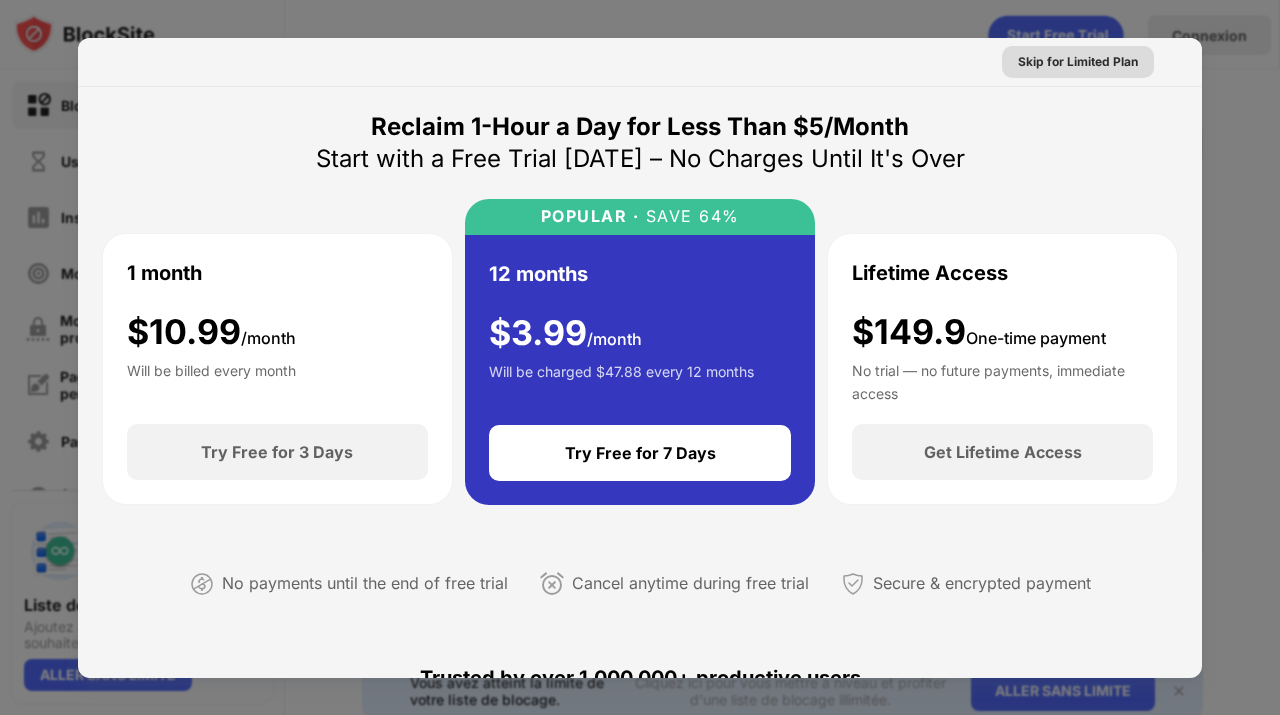 click on "Skip for Limited Plan" at bounding box center [1078, 62] 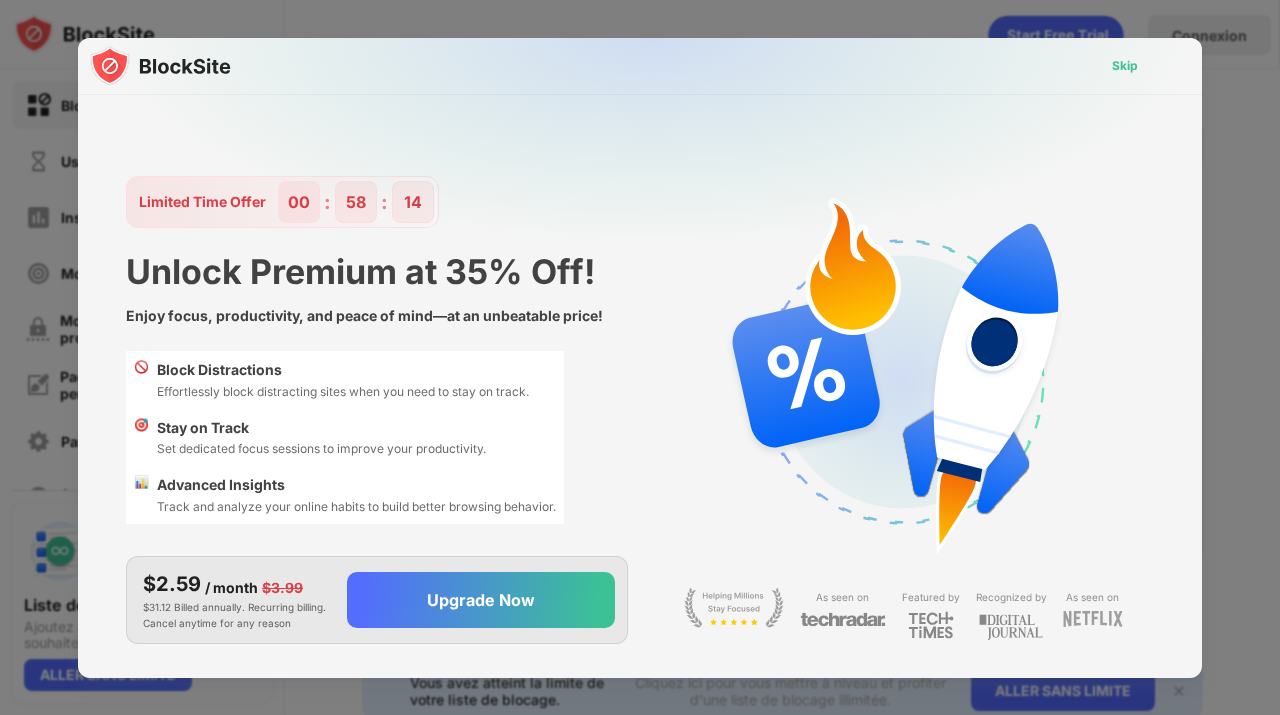 click on "Skip" at bounding box center (1125, 66) 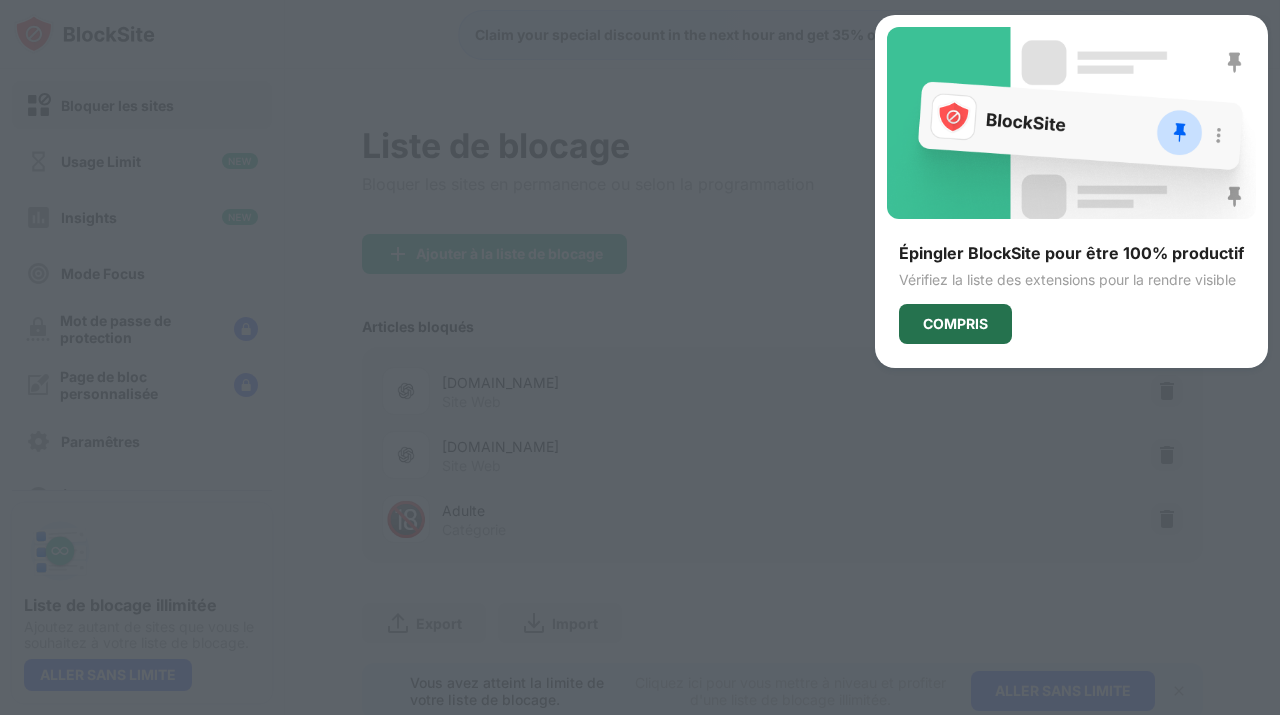 click on "COMPRIS" at bounding box center (955, 324) 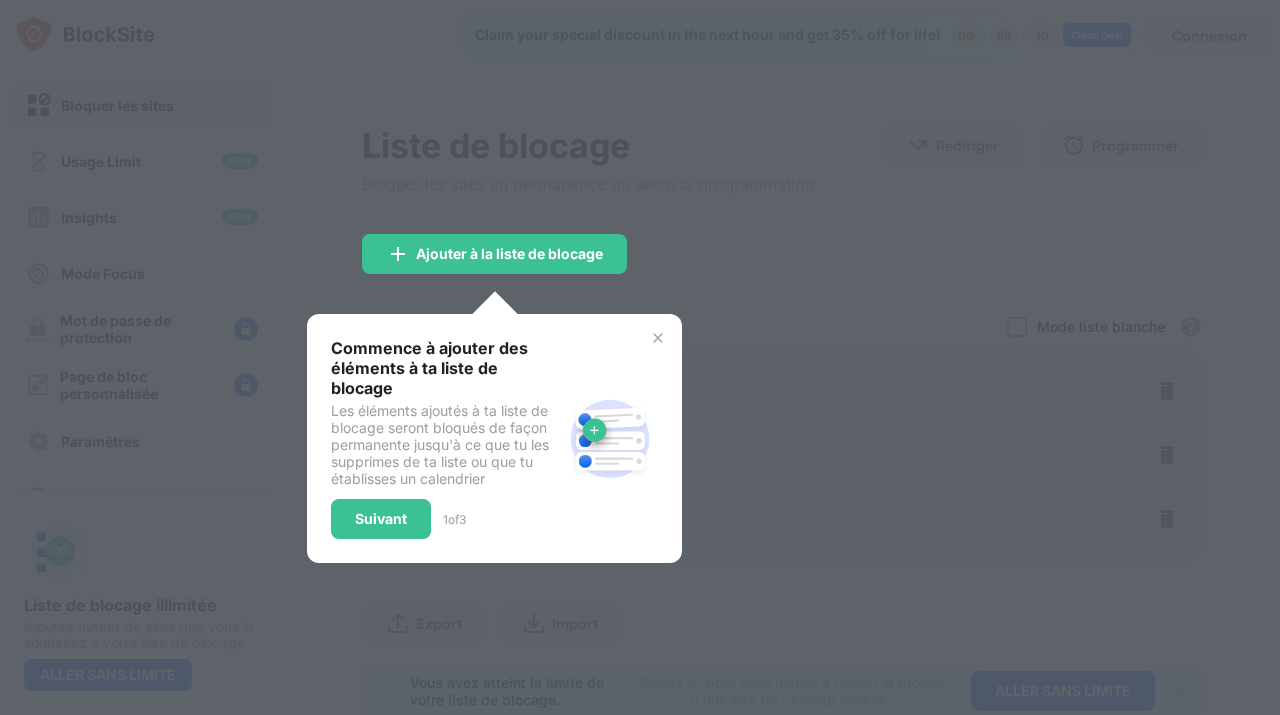 click on "Commence à ajouter des éléments à ta liste de blocage Les éléments ajoutés à ta liste de blocage seront bloqués de façon permanente jusqu'à ce que tu les supprimes de ta liste ou que tu établisses un calendrier Suivant 1  of  3" at bounding box center [494, 438] 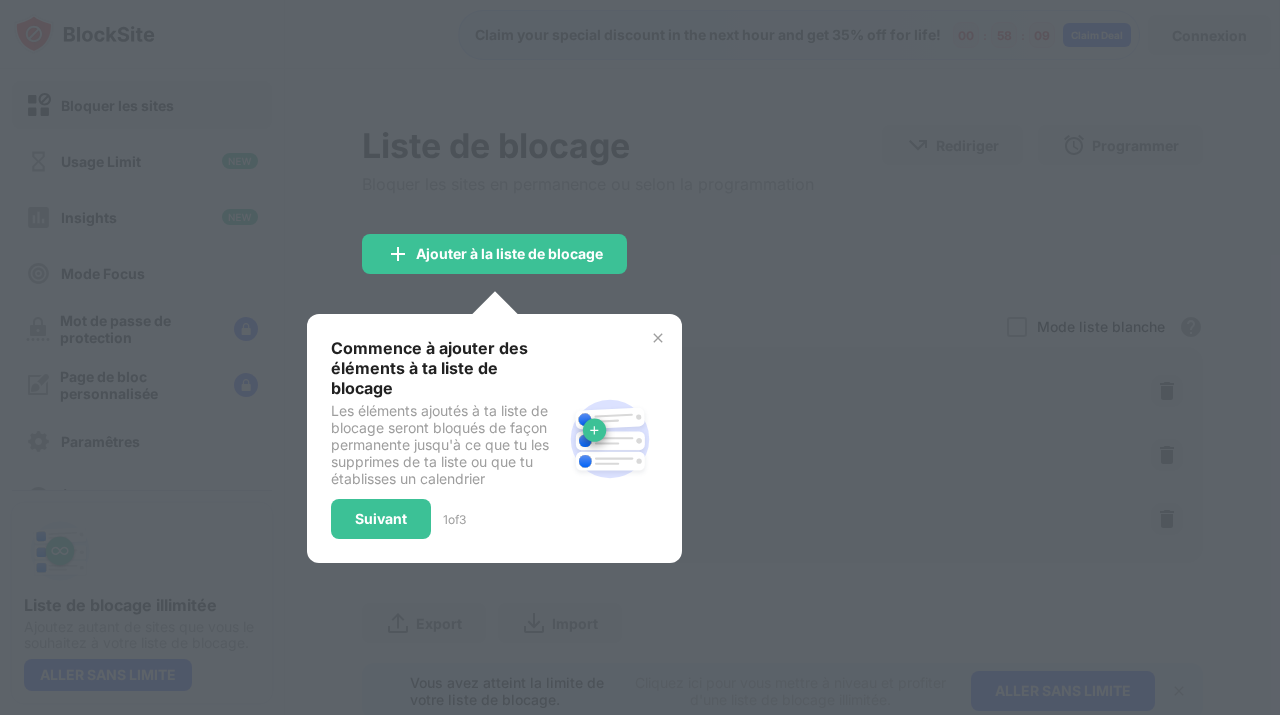 click at bounding box center (658, 338) 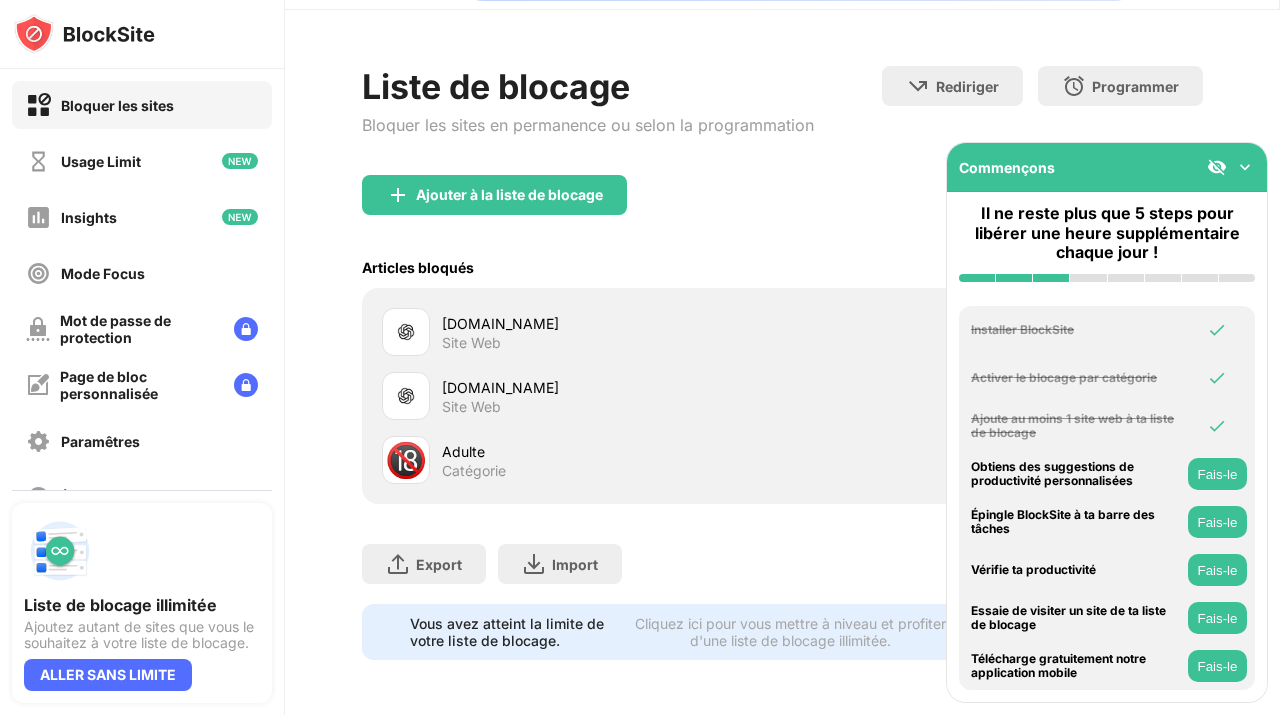scroll, scrollTop: 0, scrollLeft: 0, axis: both 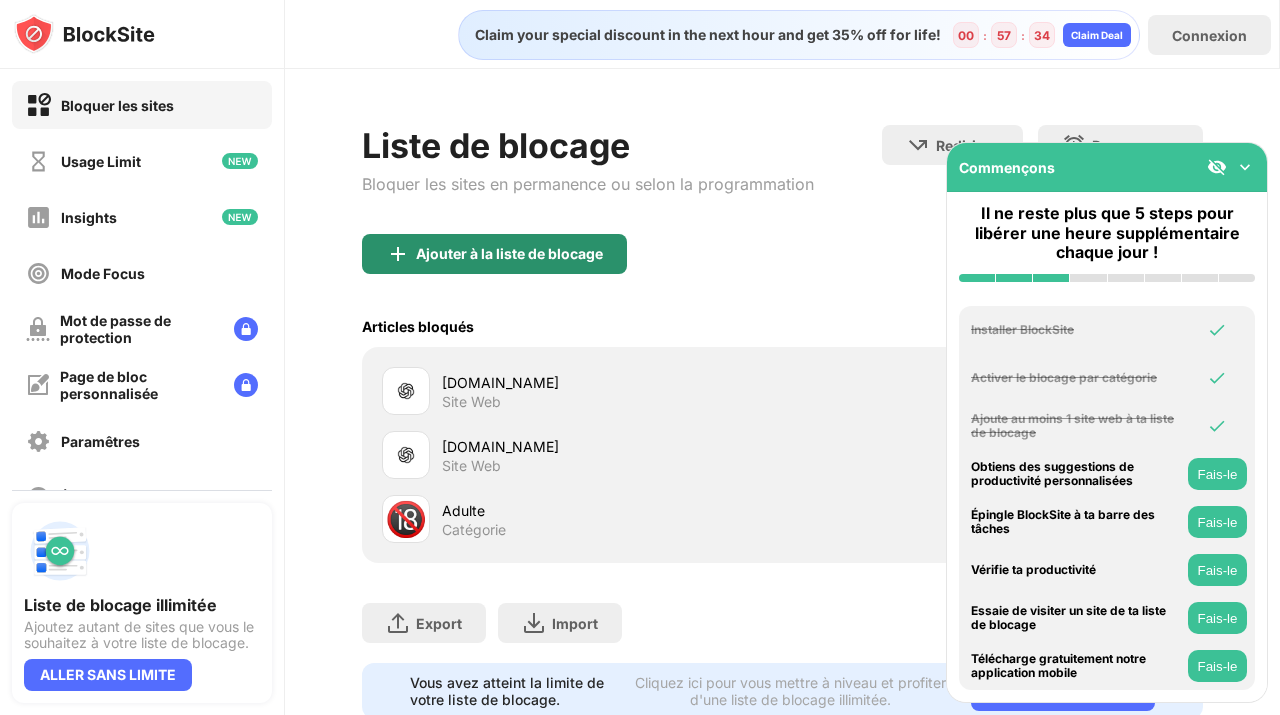 click on "Ajouter à la liste de blocage" at bounding box center [509, 254] 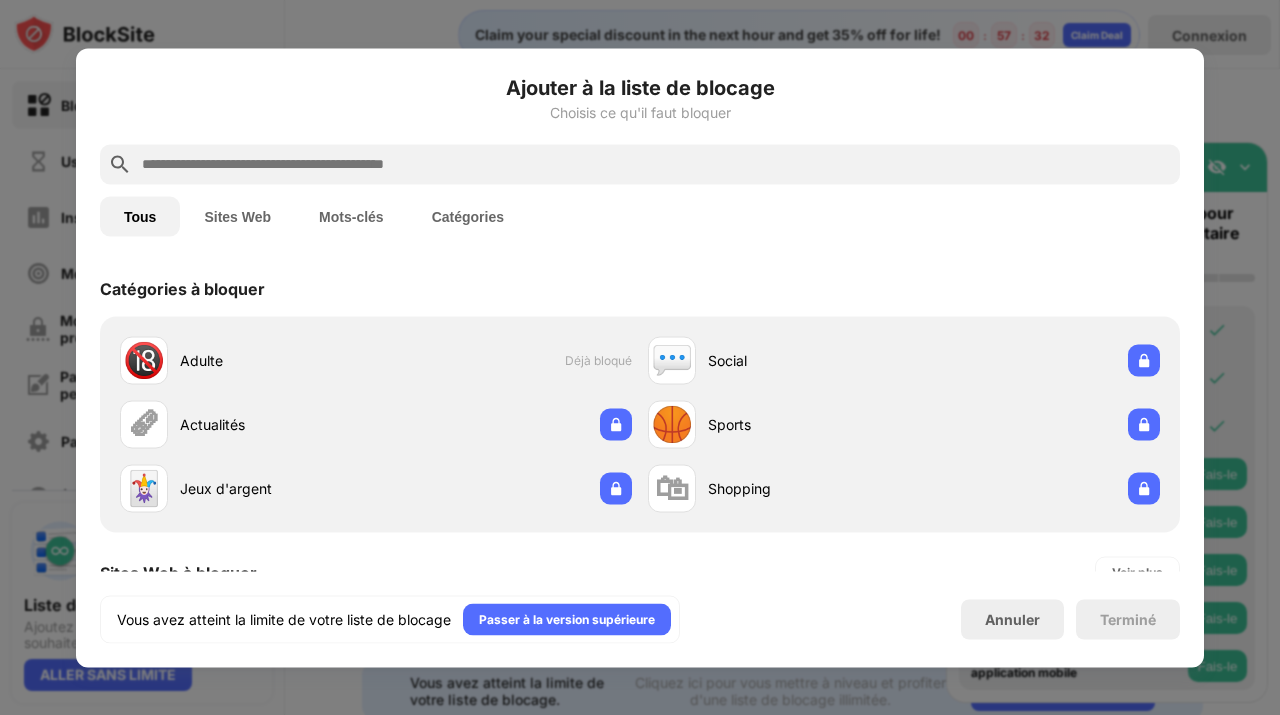 click at bounding box center [640, 164] 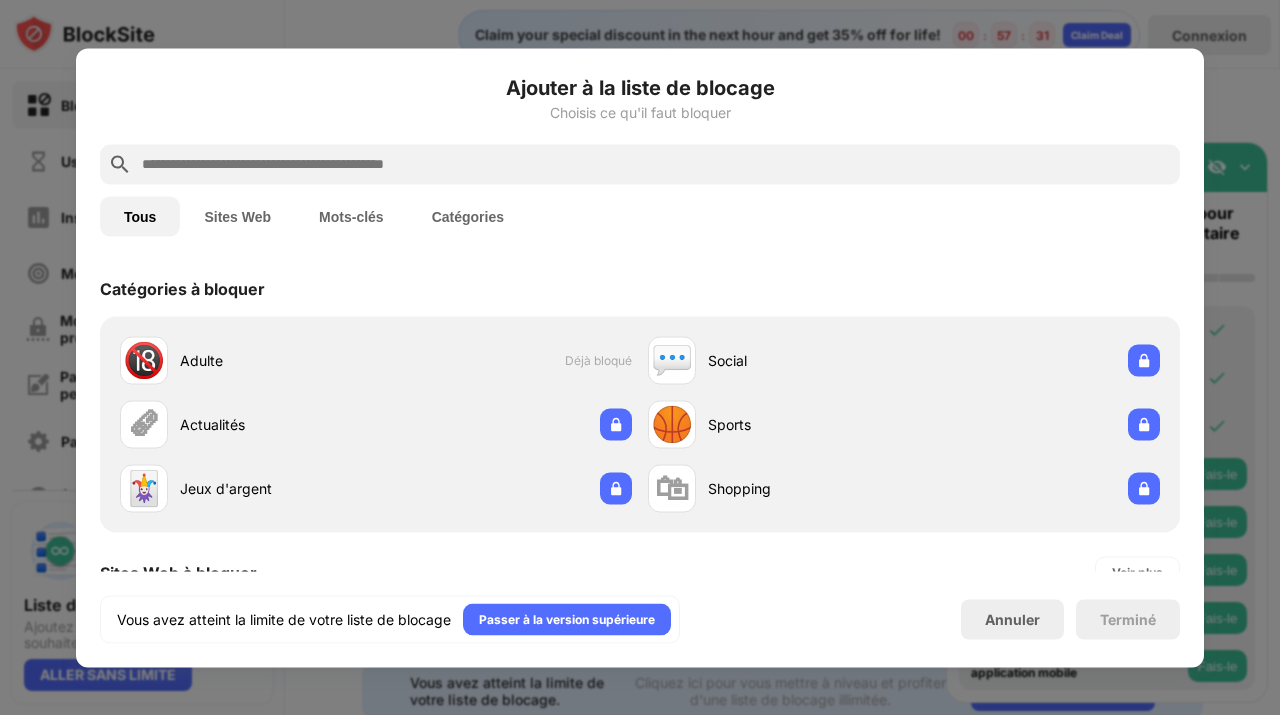 click on "Tous Sites Web Mots-clés Catégories" at bounding box center [640, 216] 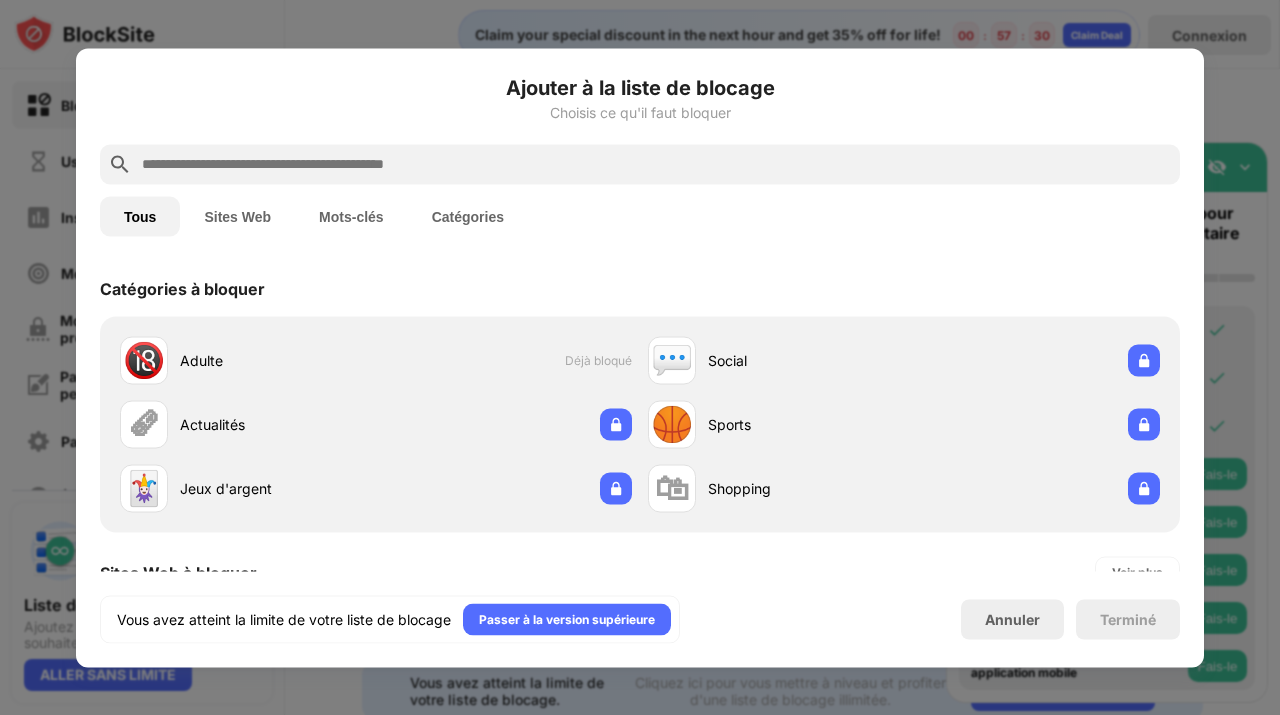 click at bounding box center (656, 164) 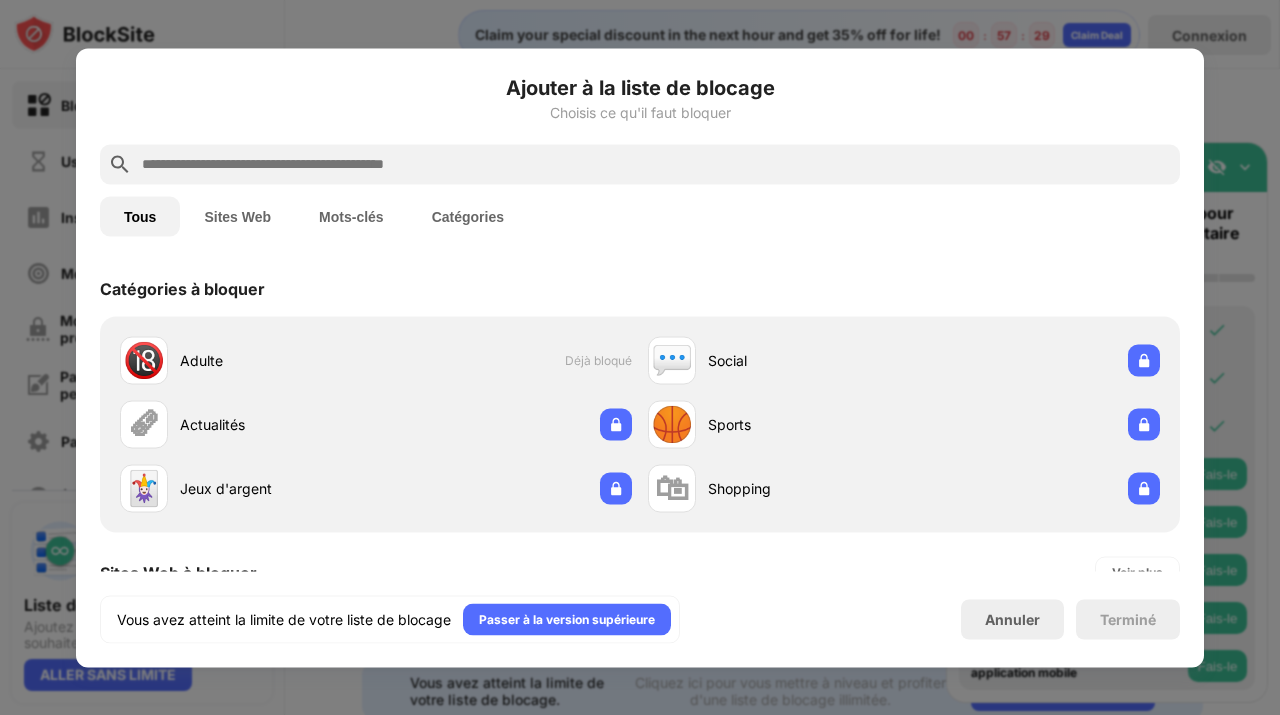 click at bounding box center [656, 164] 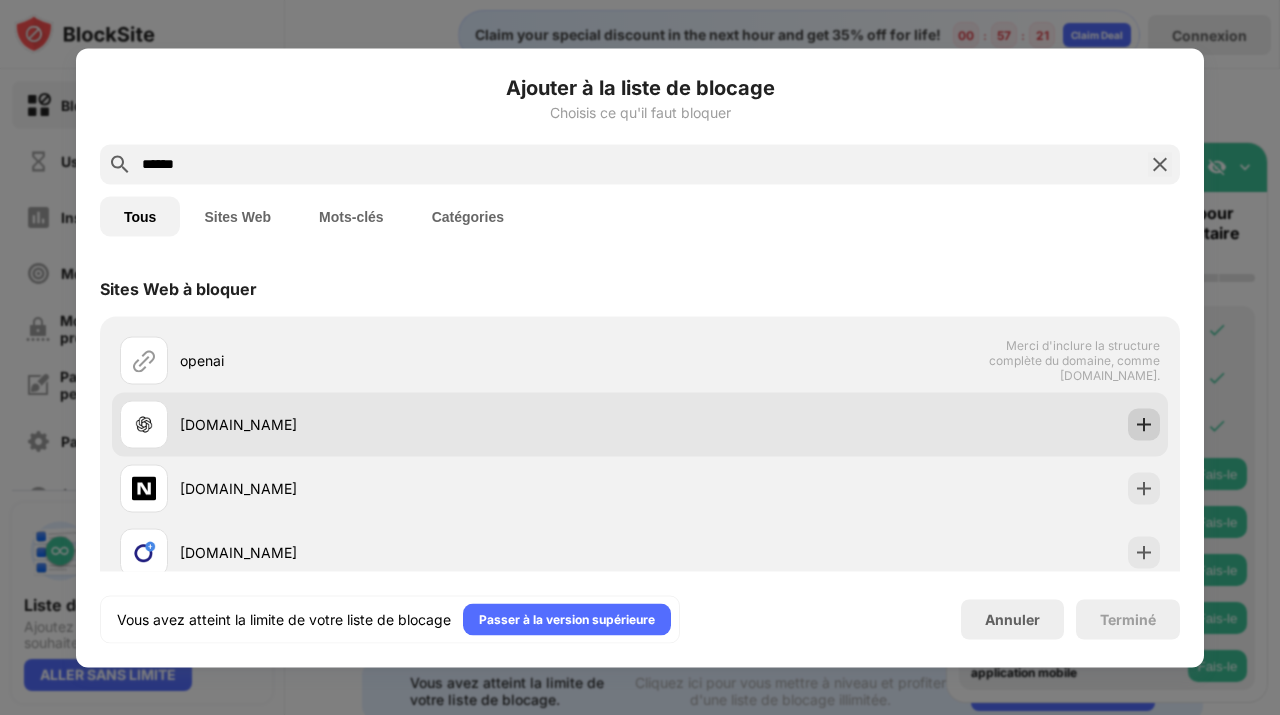 type on "******" 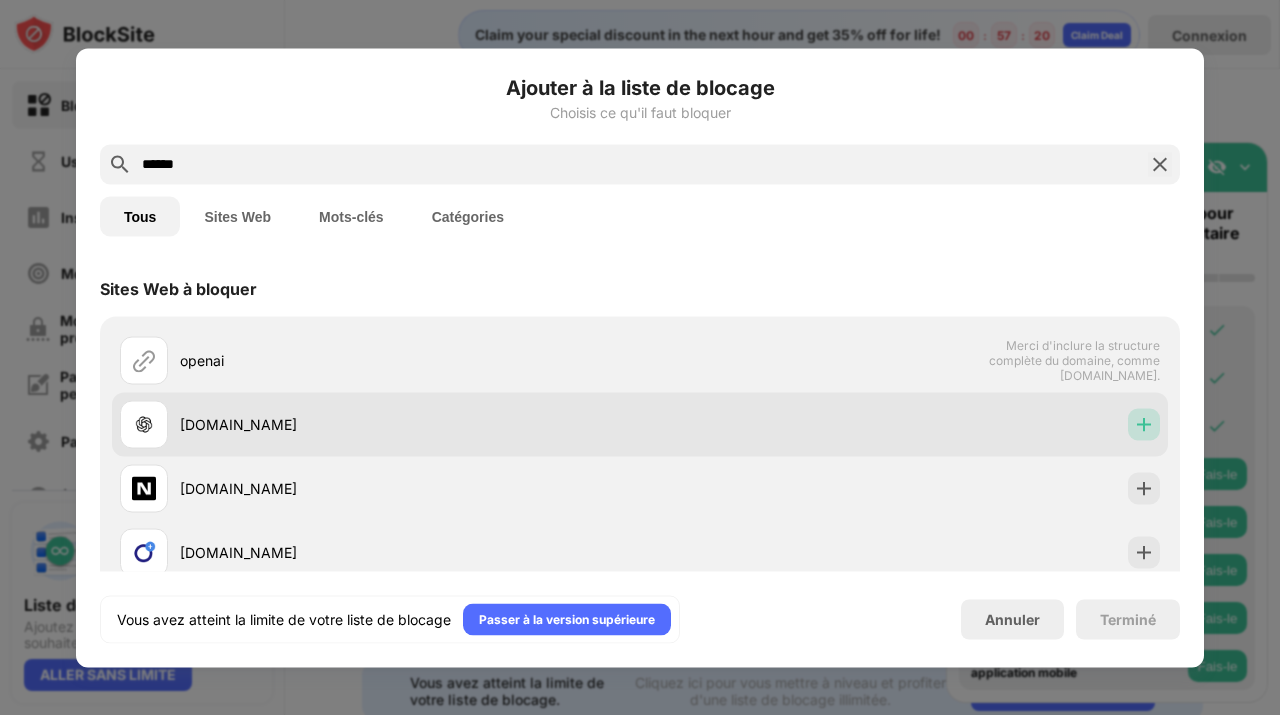 click at bounding box center (1144, 424) 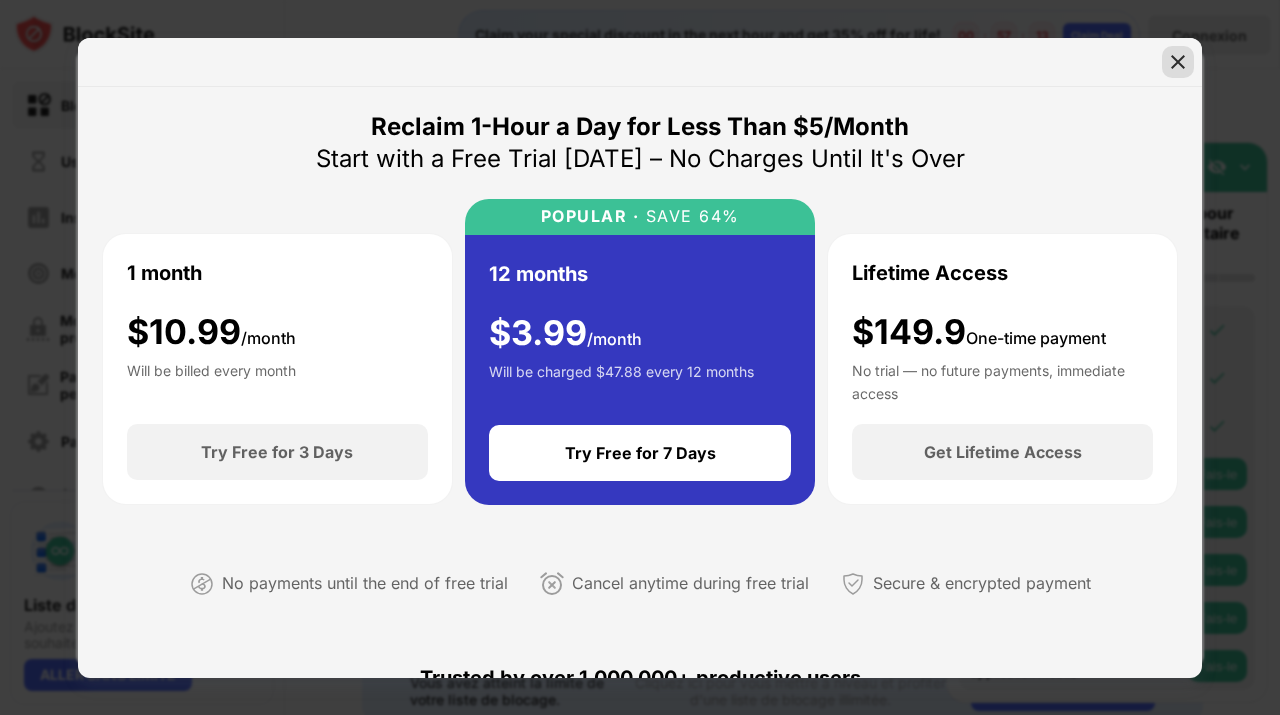 click at bounding box center [1178, 62] 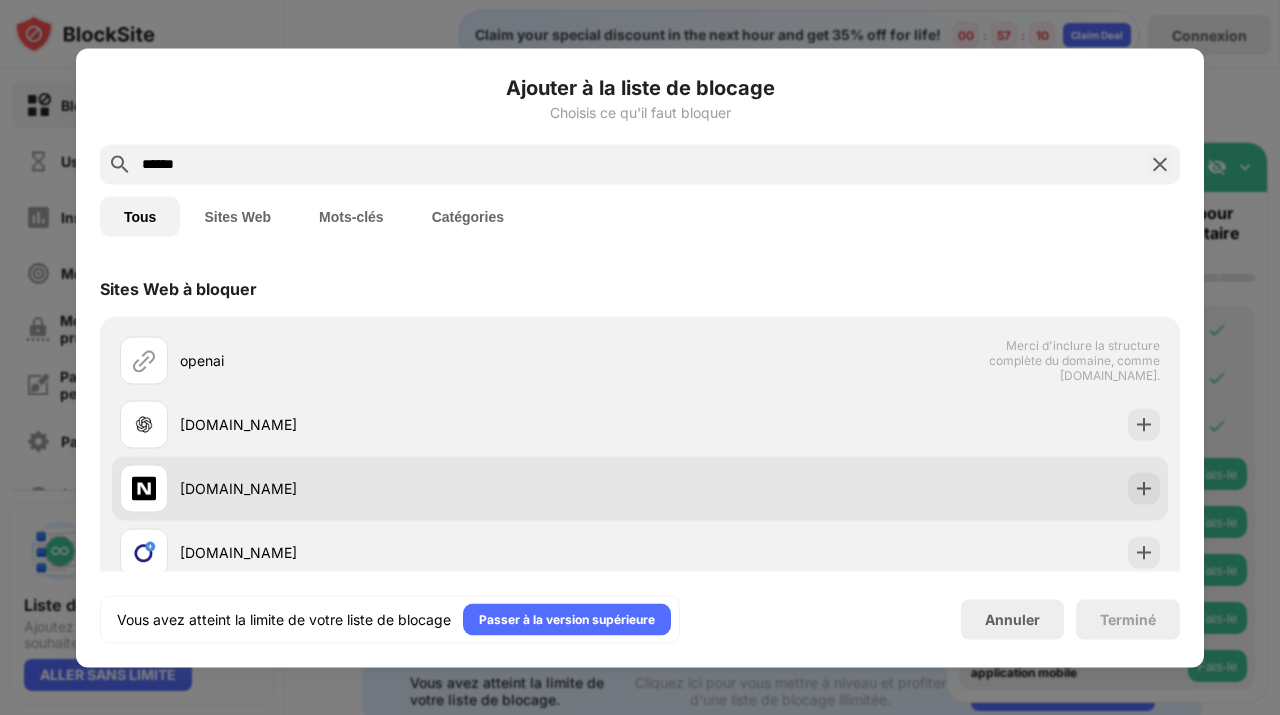 scroll, scrollTop: 195, scrollLeft: 0, axis: vertical 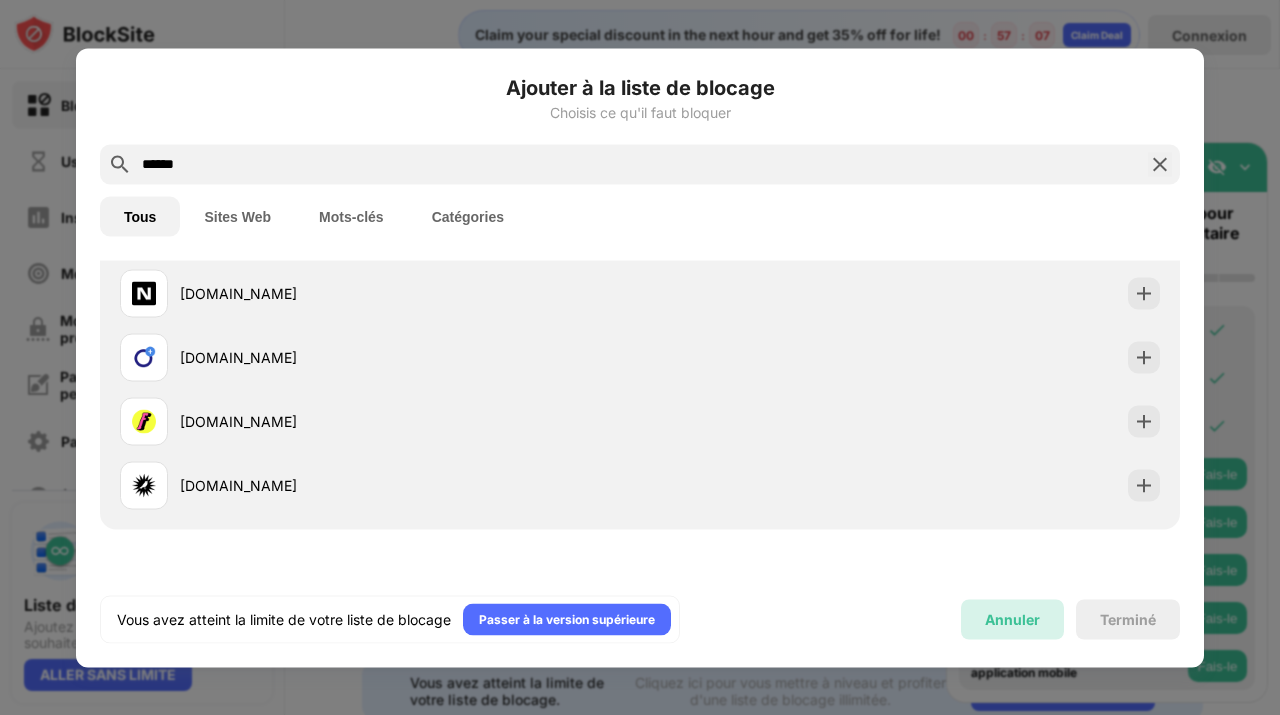 click on "Annuler" at bounding box center (1012, 619) 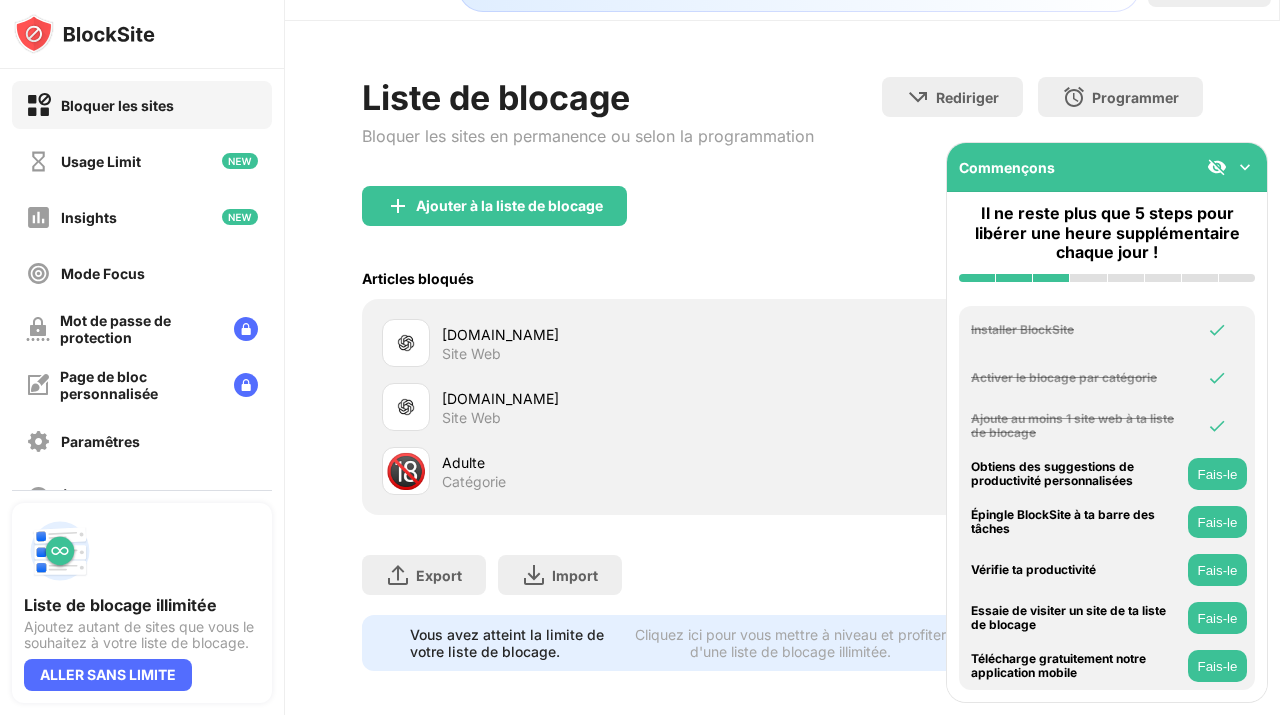 scroll, scrollTop: 46, scrollLeft: 0, axis: vertical 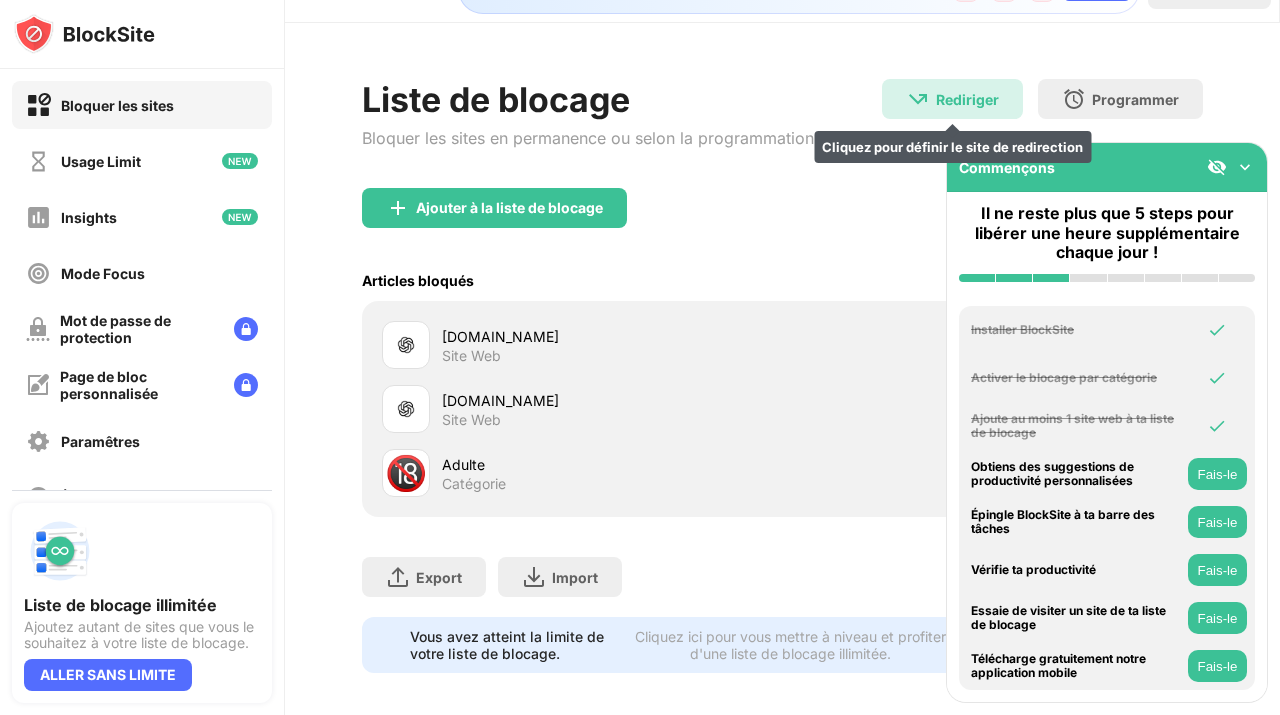 click on "Rediriger Cliquez pour définir le site de redirection" at bounding box center (952, 99) 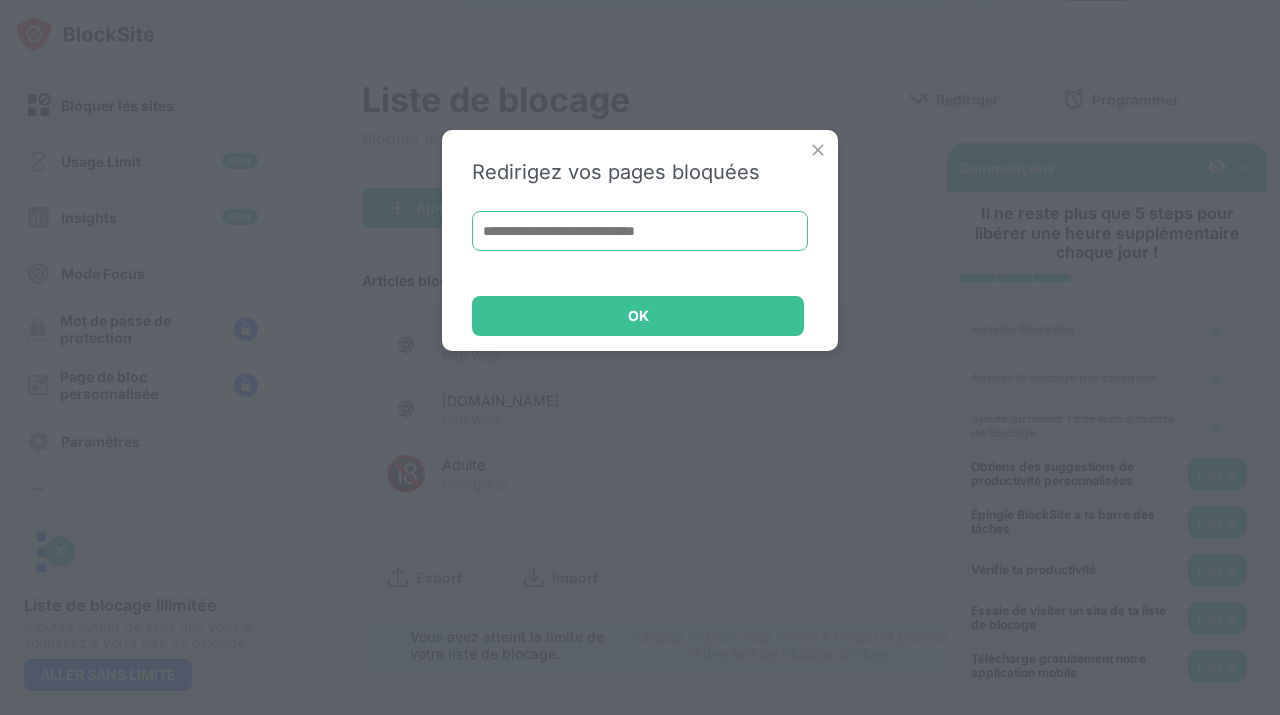 click at bounding box center (640, 231) 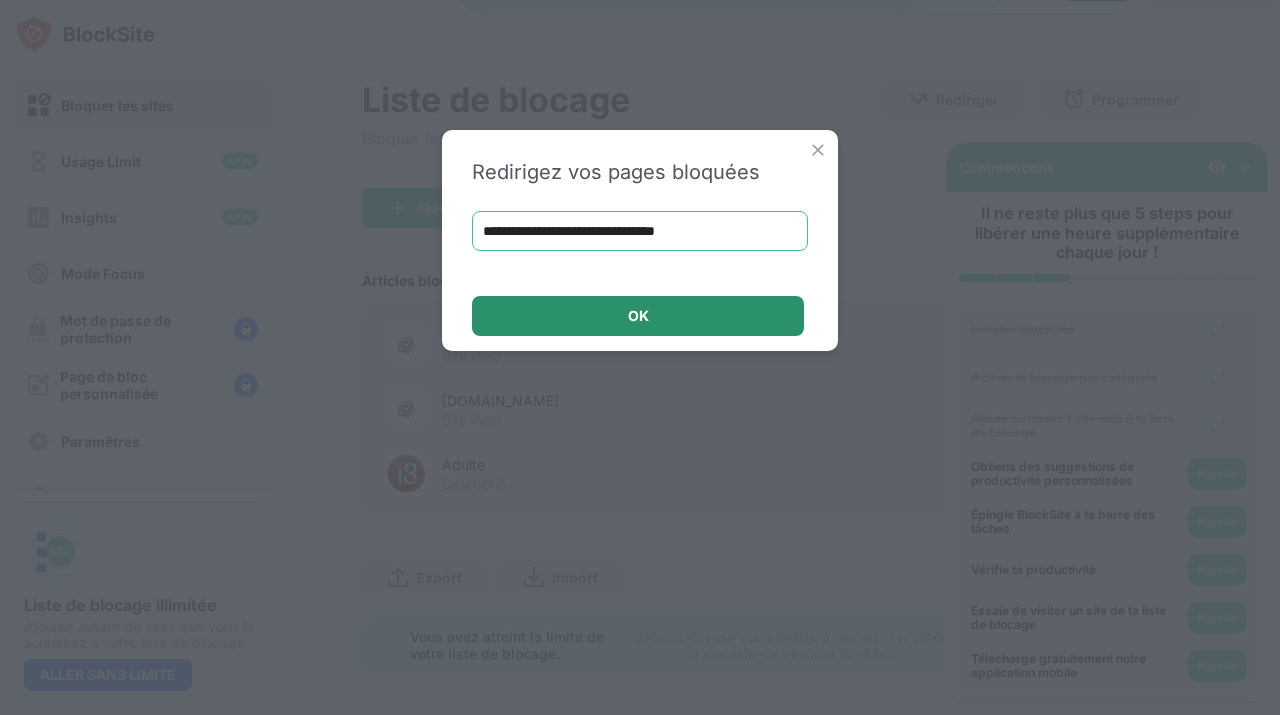 type on "**********" 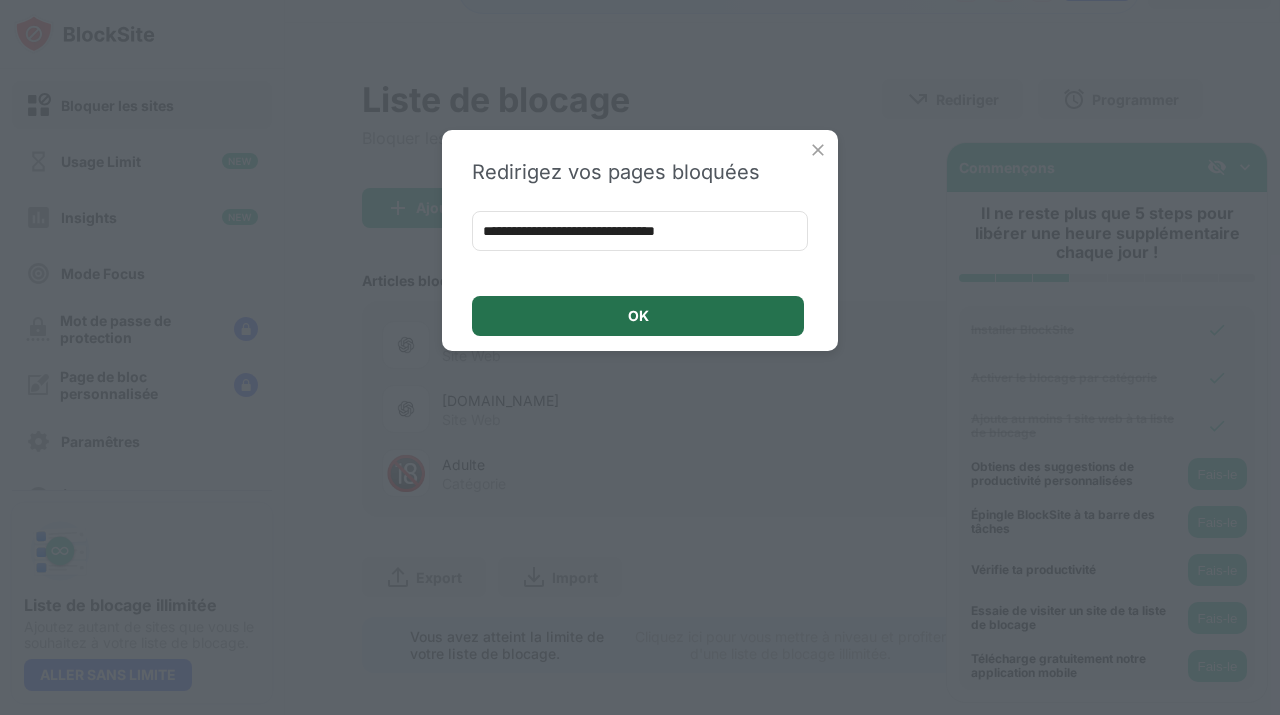 click on "OK" at bounding box center (638, 316) 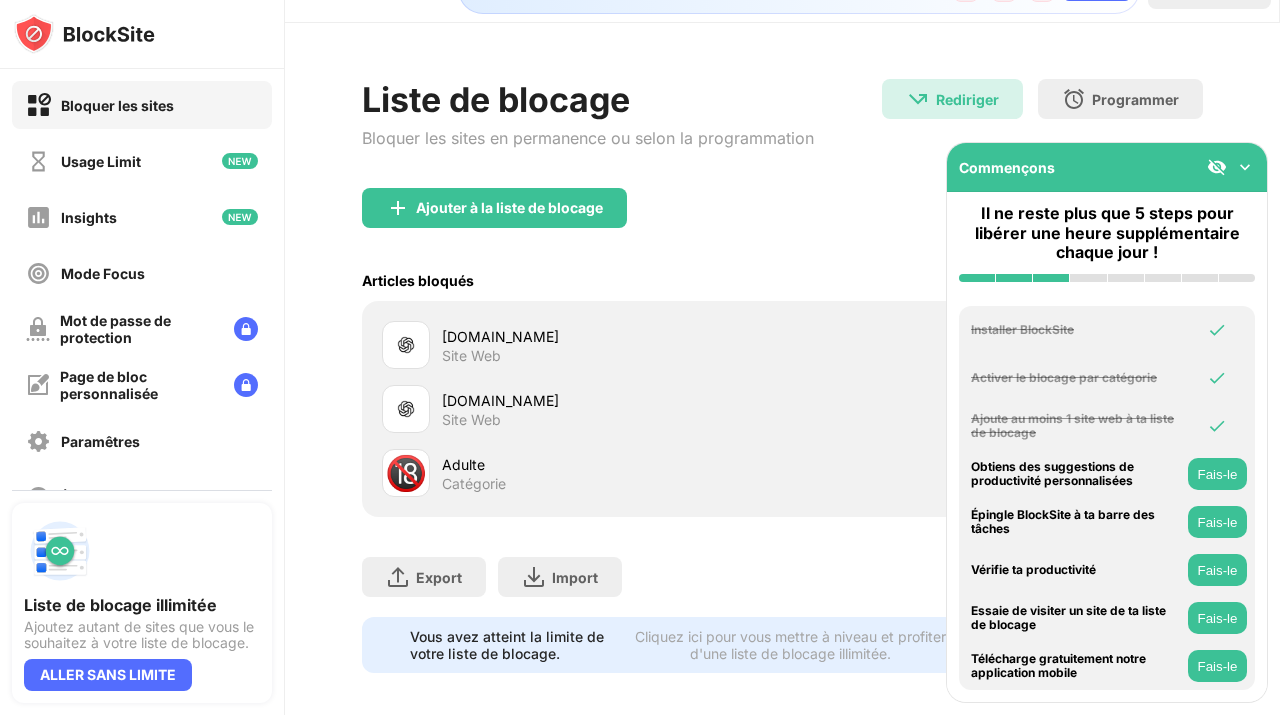 scroll, scrollTop: 59, scrollLeft: 0, axis: vertical 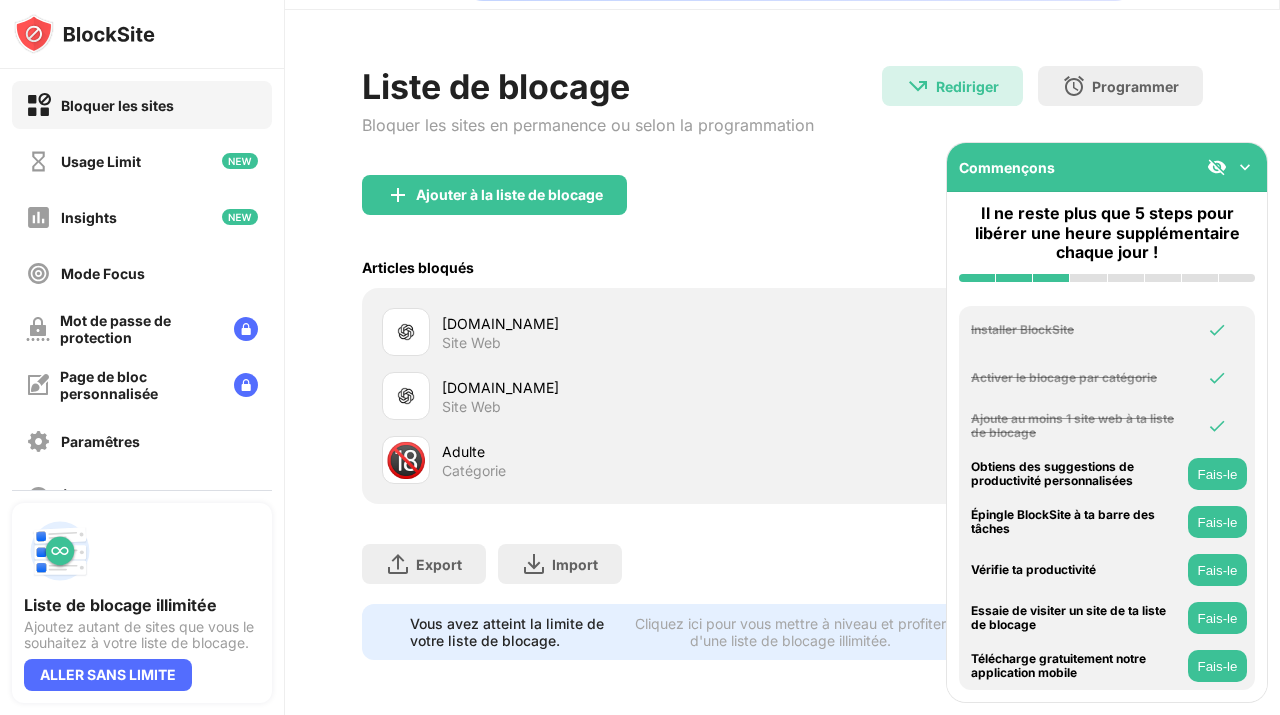 drag, startPoint x: 452, startPoint y: 92, endPoint x: 629, endPoint y: 153, distance: 187.21645 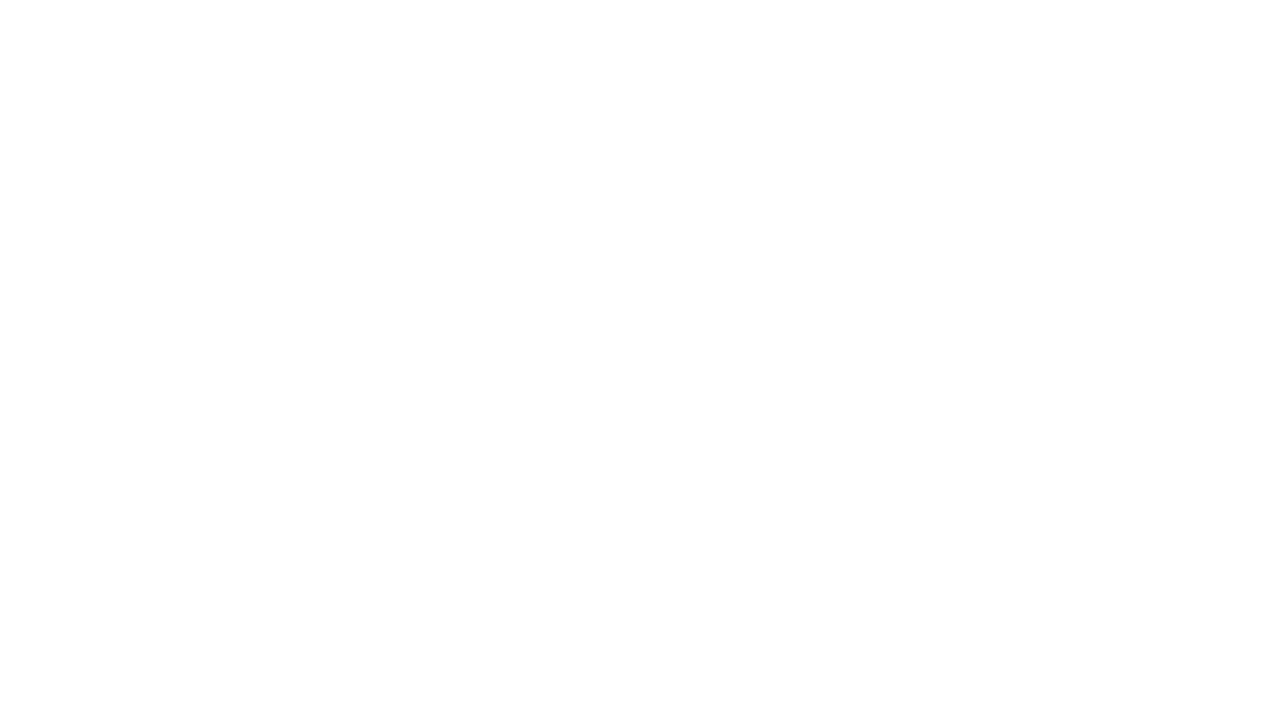 scroll, scrollTop: 0, scrollLeft: 0, axis: both 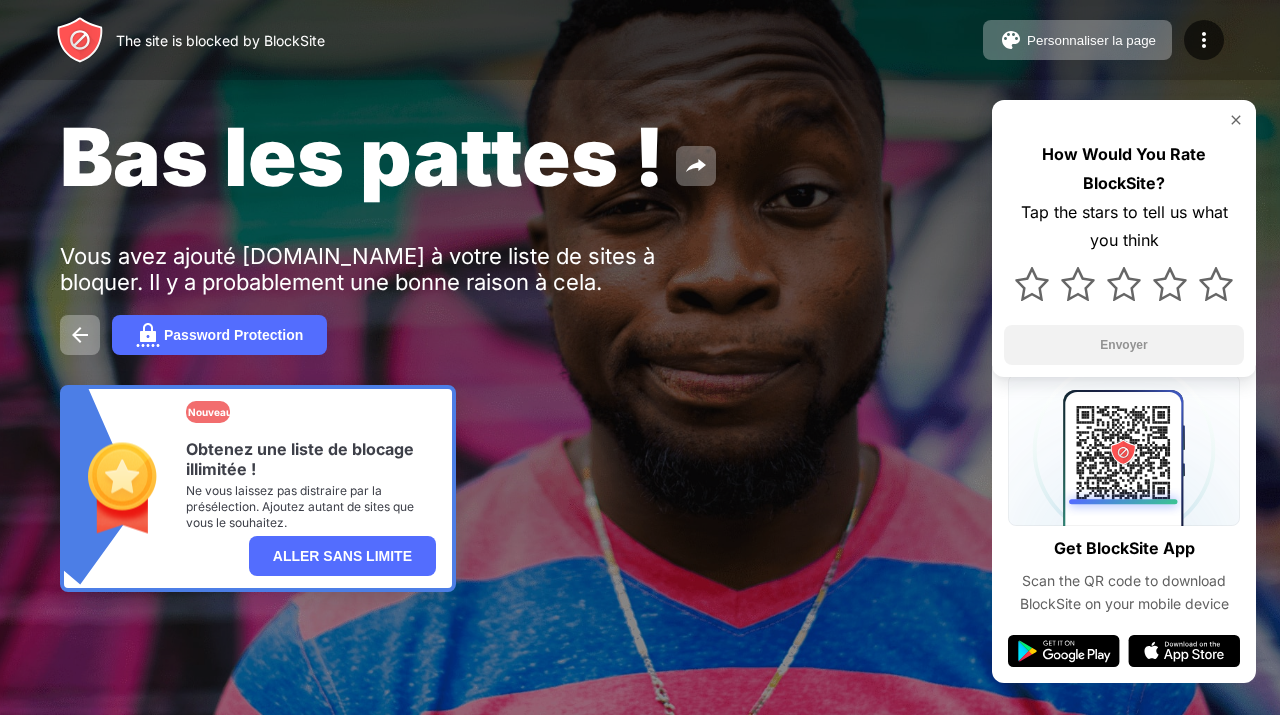 click on "Bas les pattes !" at bounding box center (362, 156) 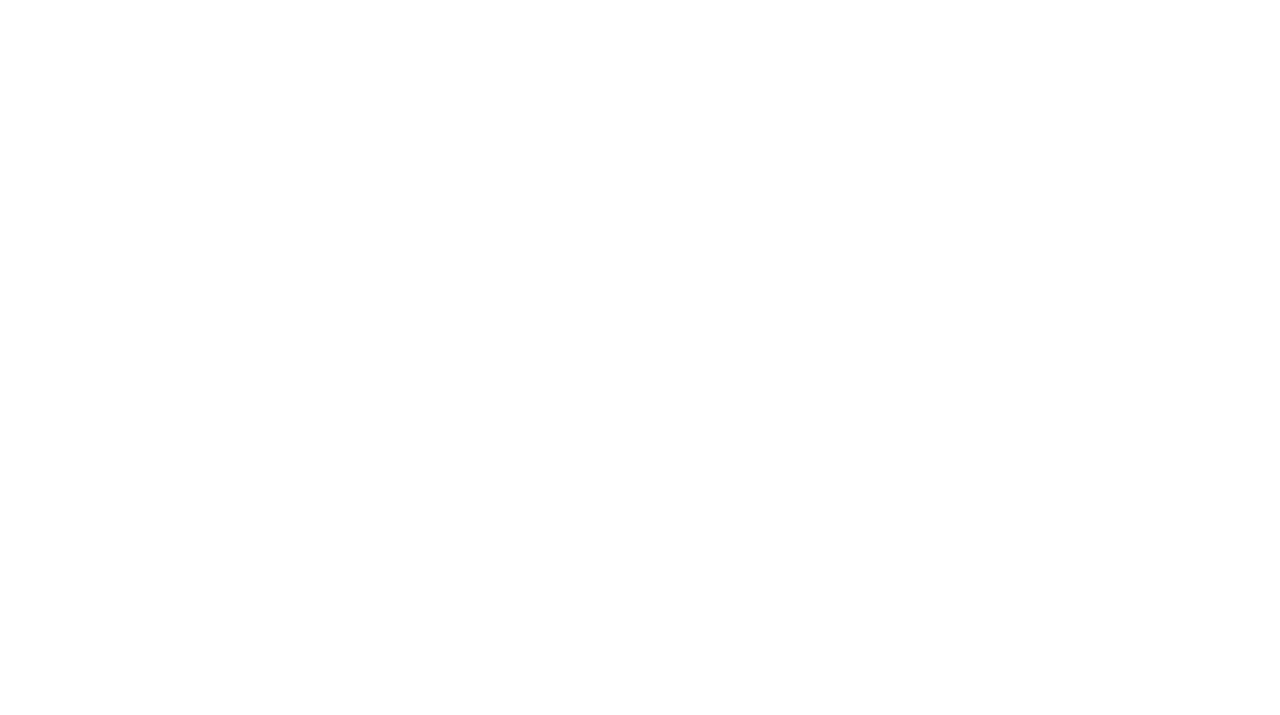 scroll, scrollTop: 0, scrollLeft: 0, axis: both 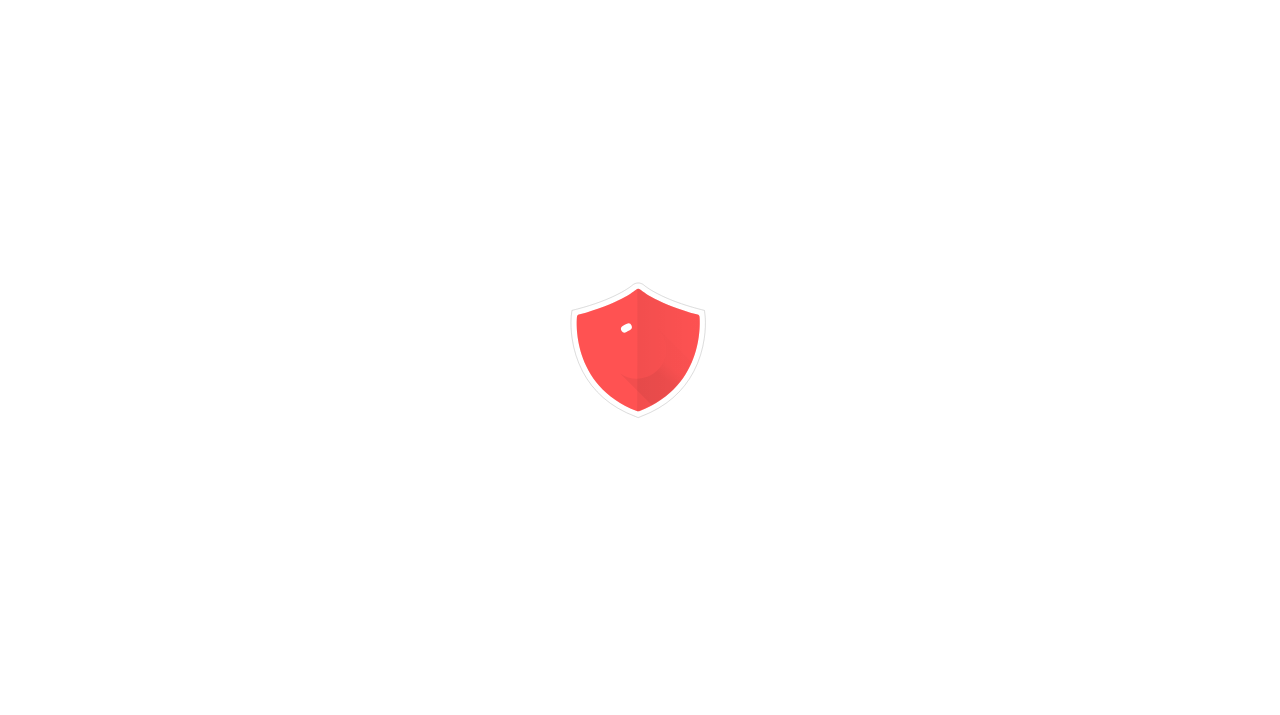 click at bounding box center [640, 0] 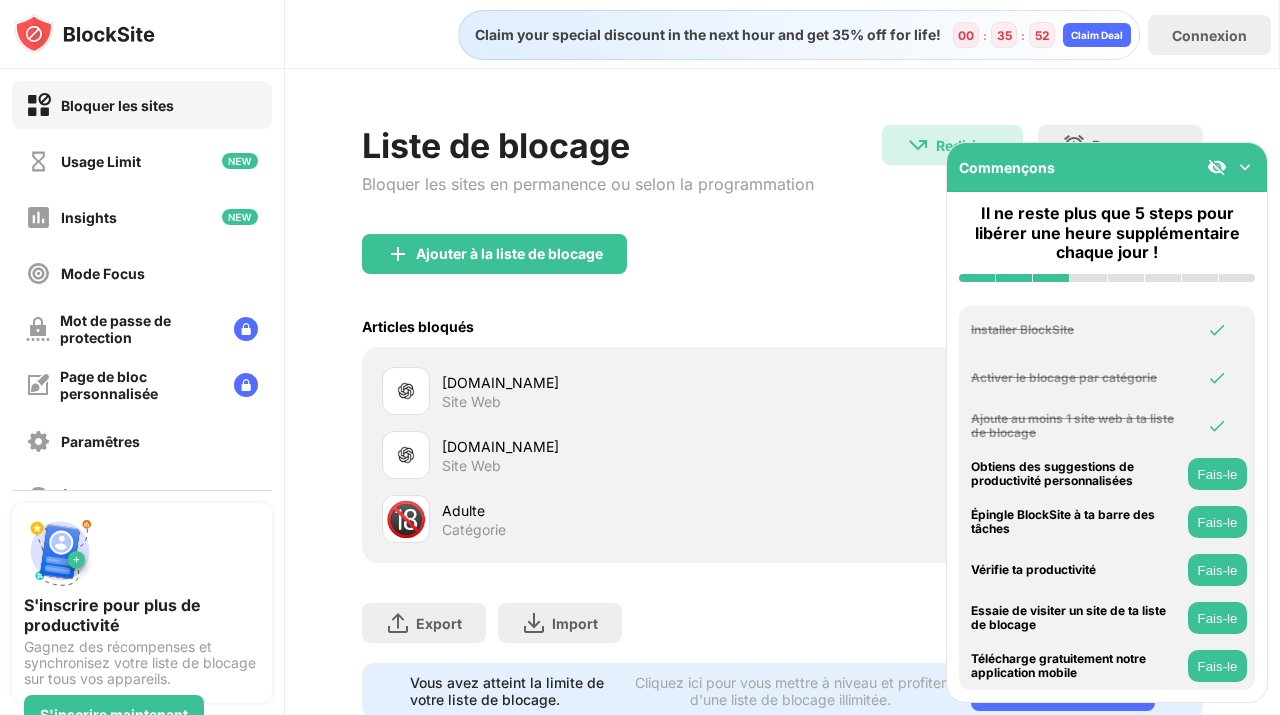 scroll, scrollTop: 0, scrollLeft: 0, axis: both 